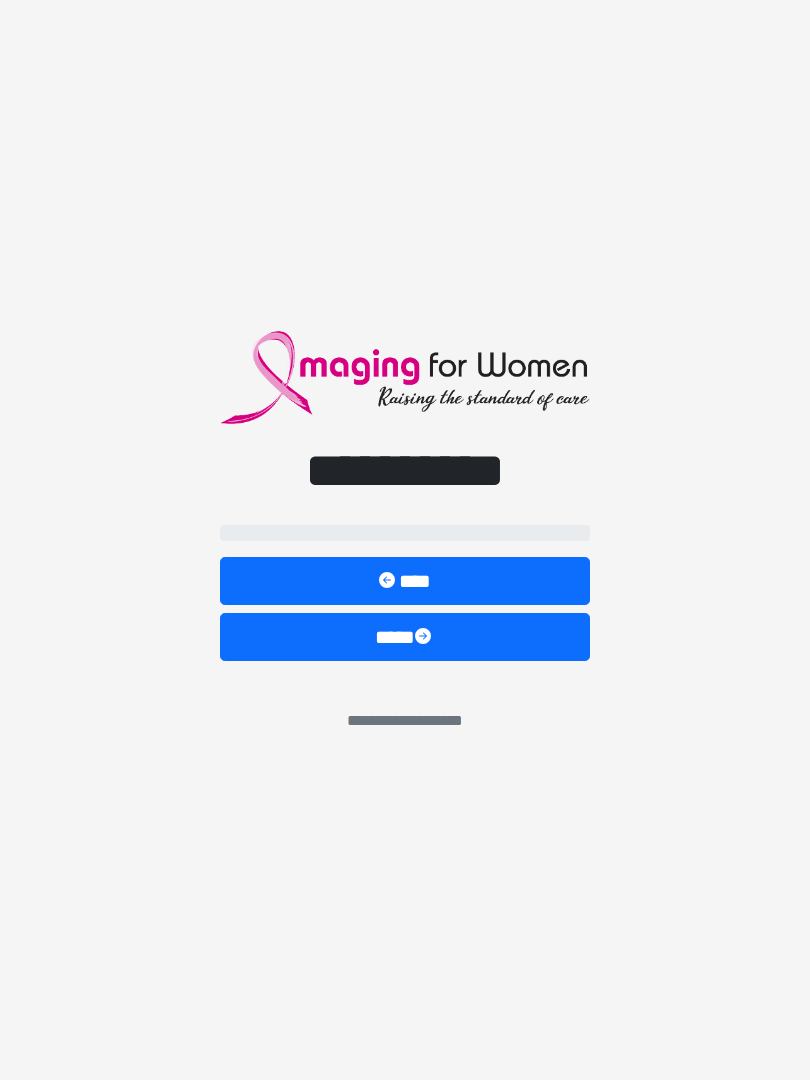 scroll, scrollTop: 0, scrollLeft: 0, axis: both 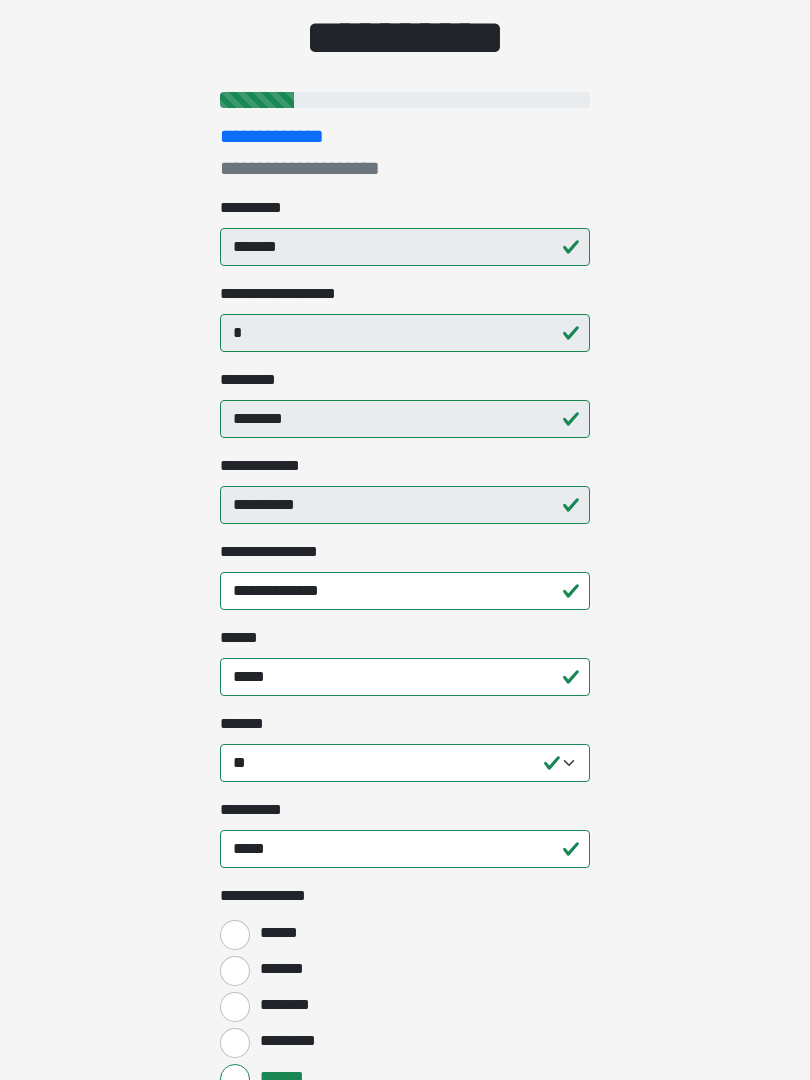 click on "**********" at bounding box center [405, 382] 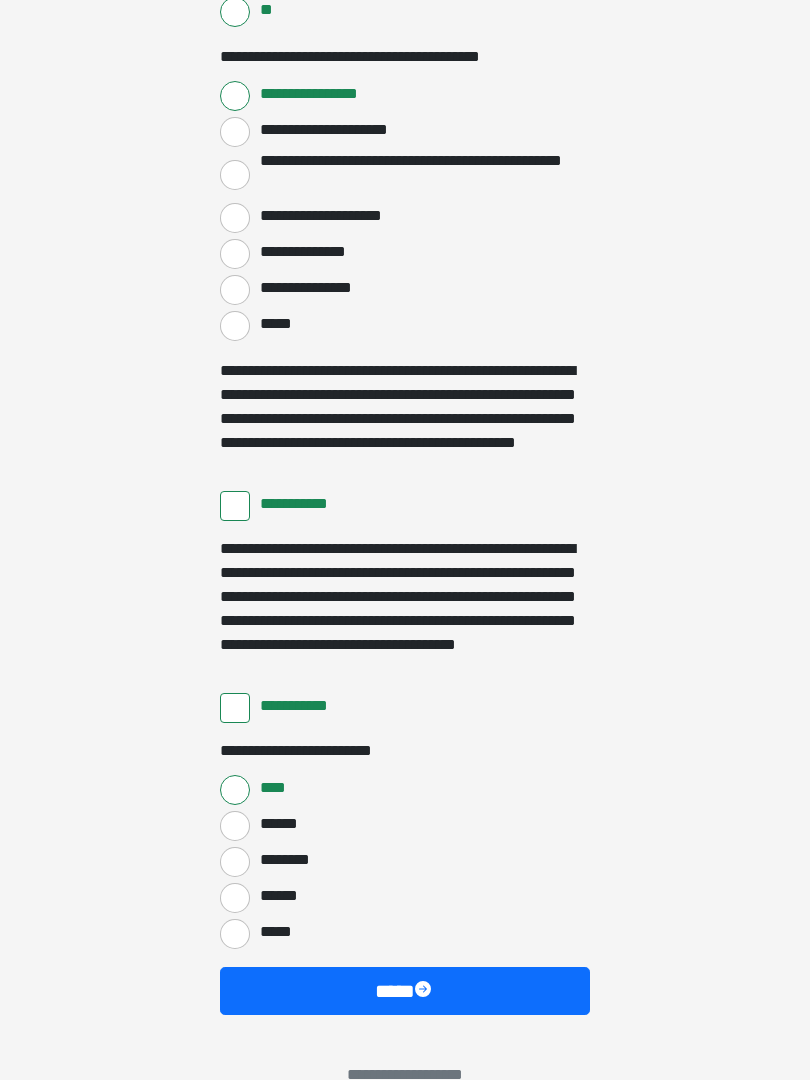 scroll, scrollTop: 3358, scrollLeft: 0, axis: vertical 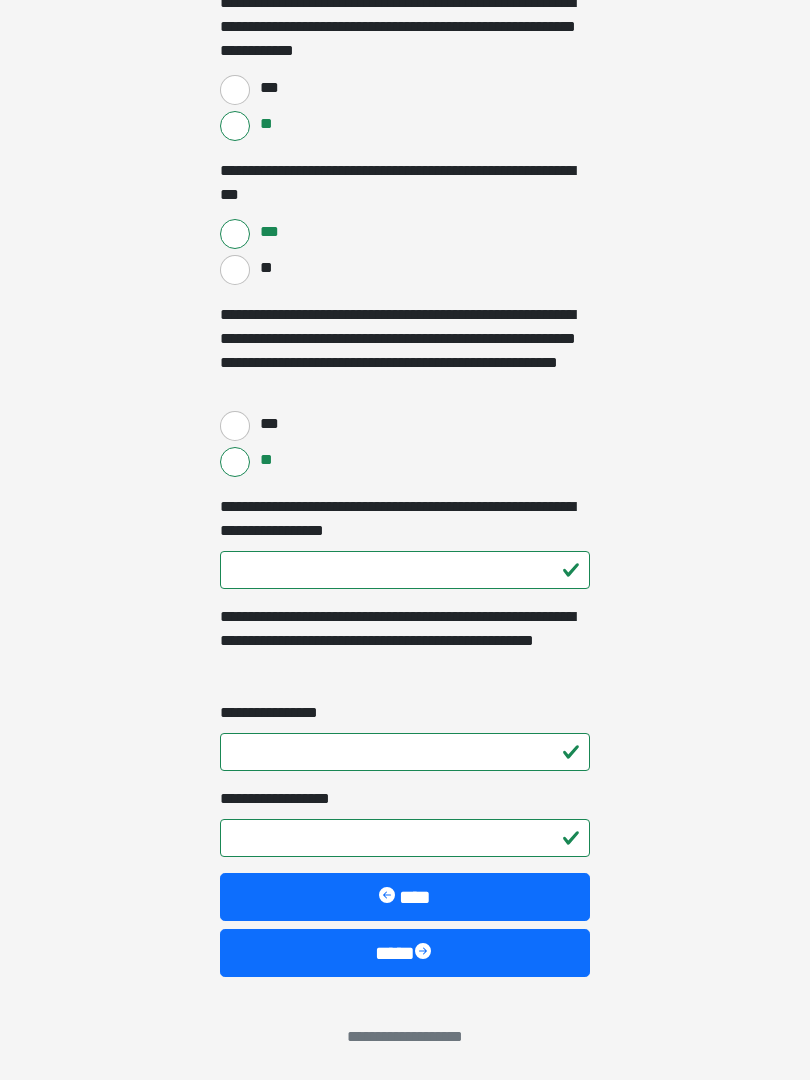 click on "****" at bounding box center [405, 953] 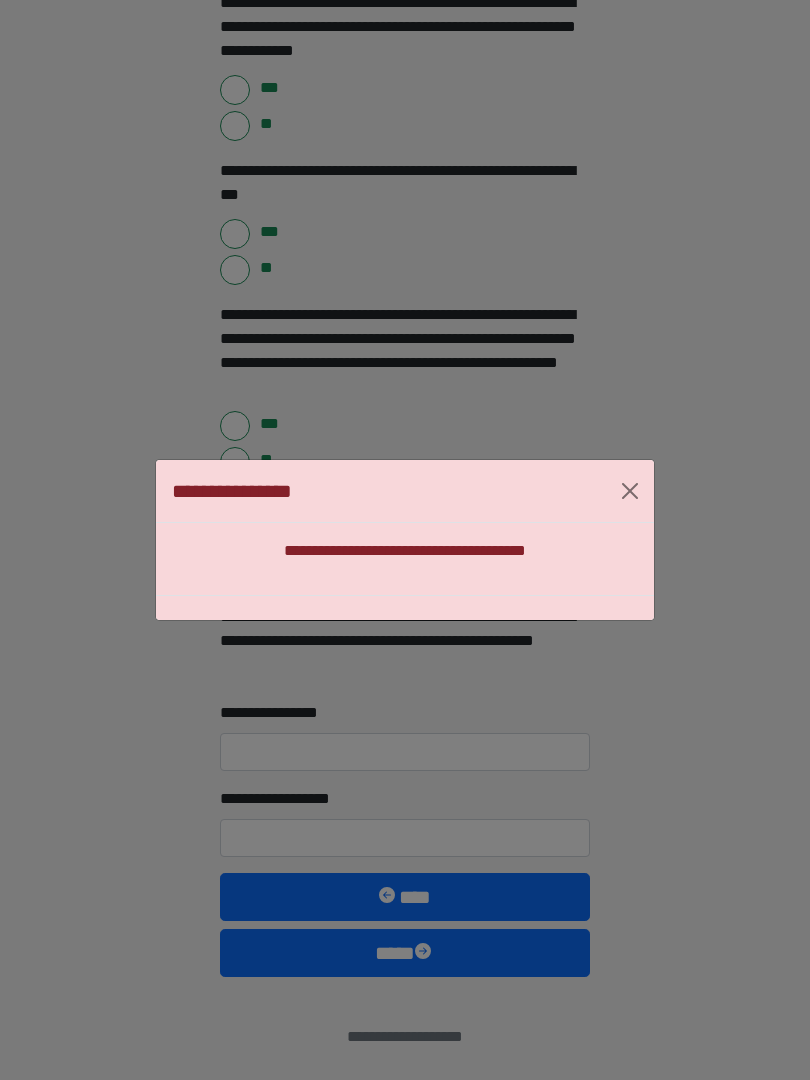 click at bounding box center [630, 491] 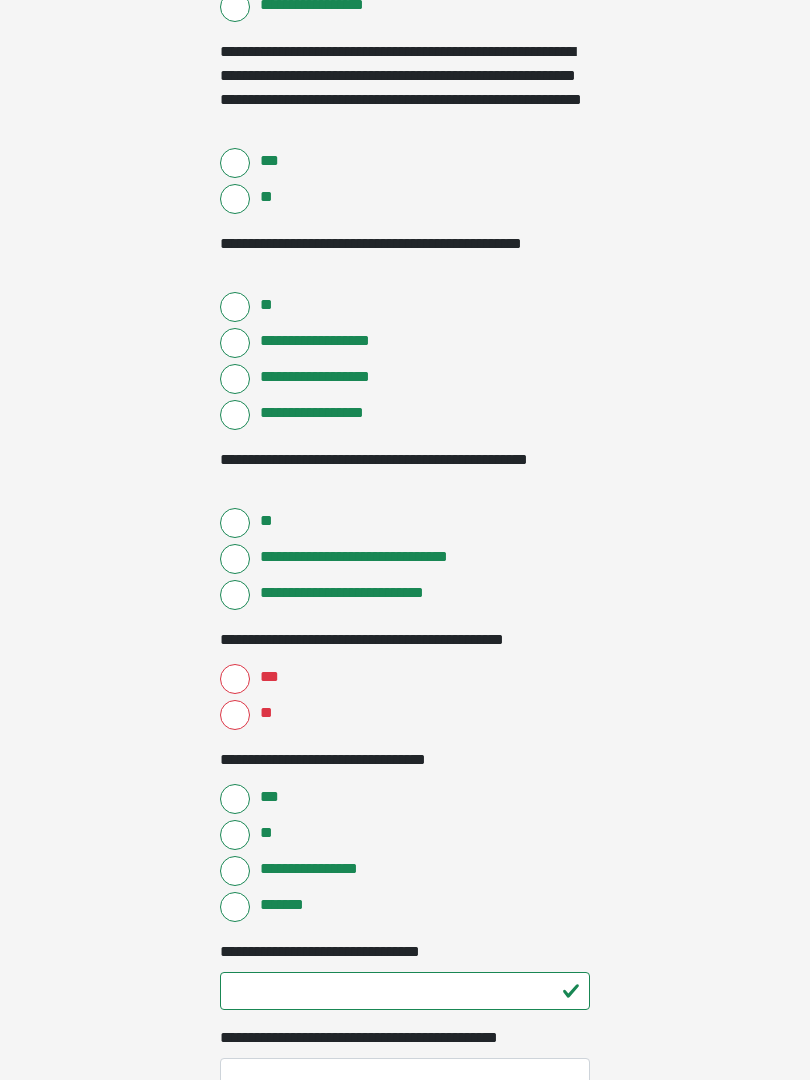 scroll, scrollTop: 697, scrollLeft: 0, axis: vertical 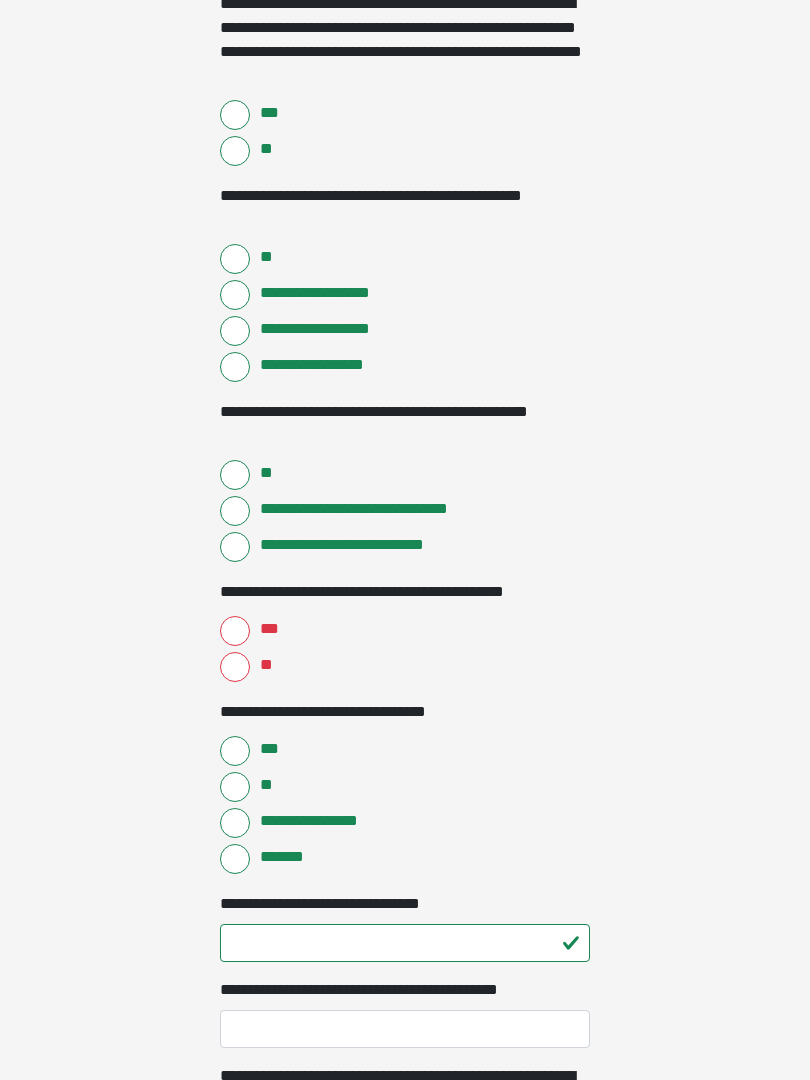click on "***" at bounding box center [235, 632] 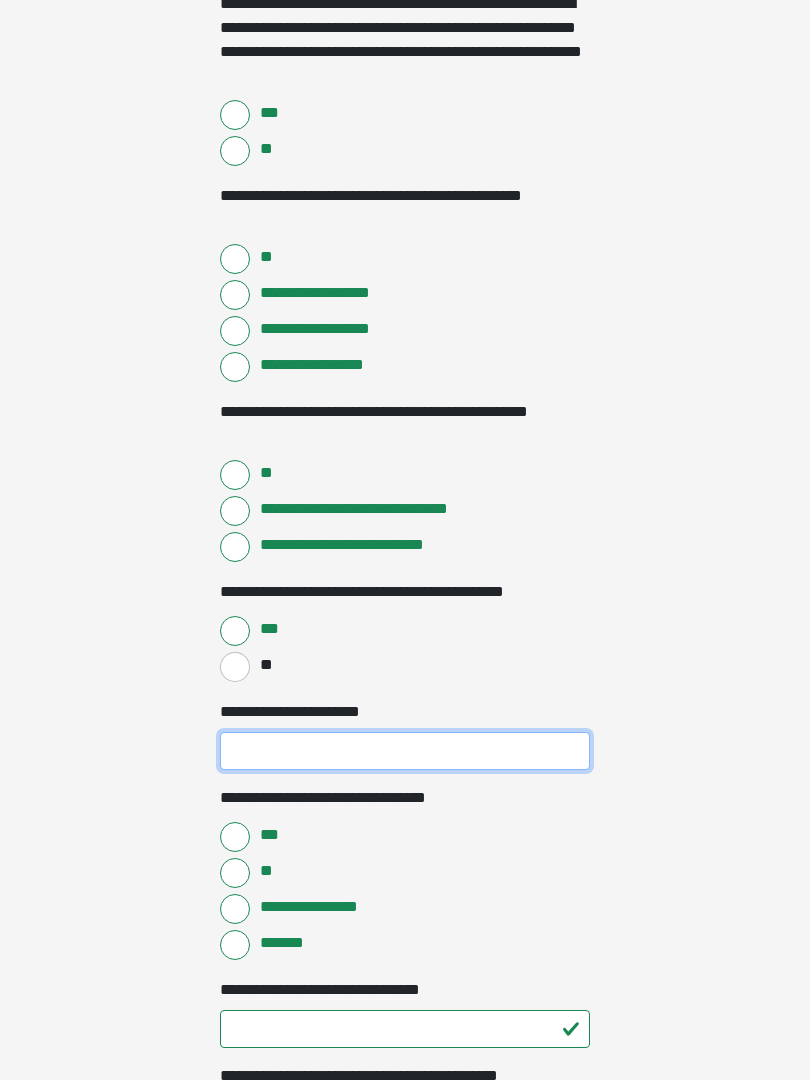 click on "**********" at bounding box center [405, 751] 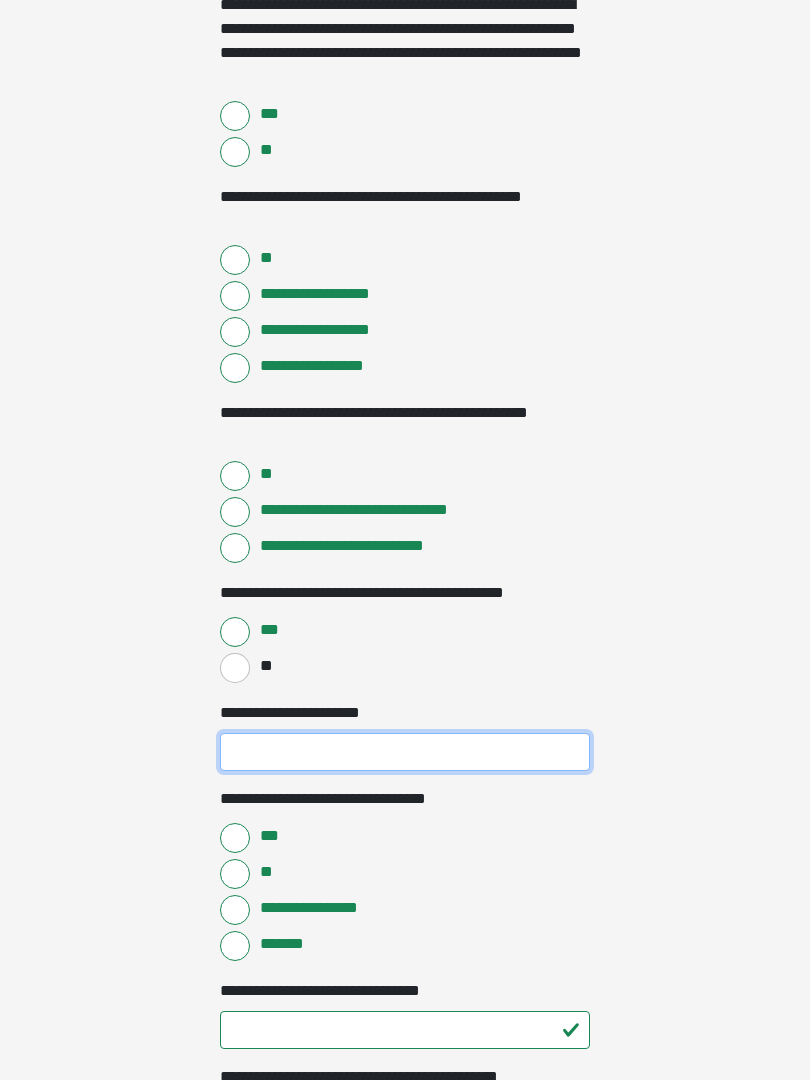 scroll, scrollTop: 748, scrollLeft: 0, axis: vertical 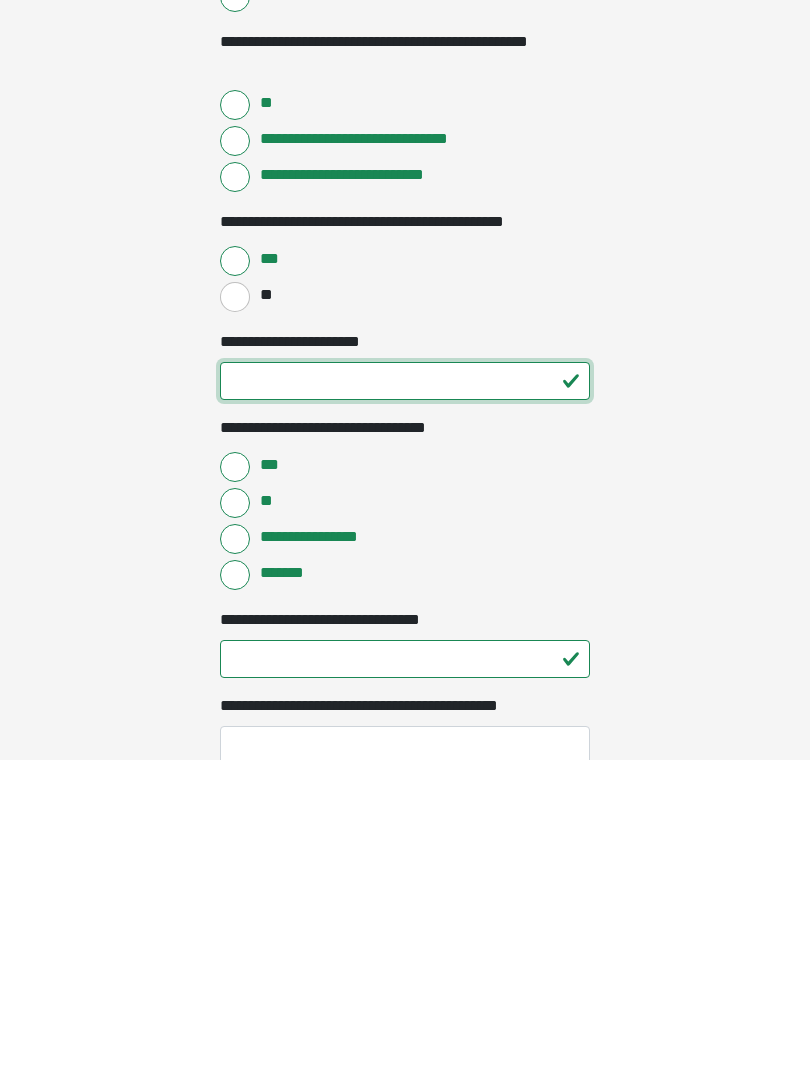 type on "**" 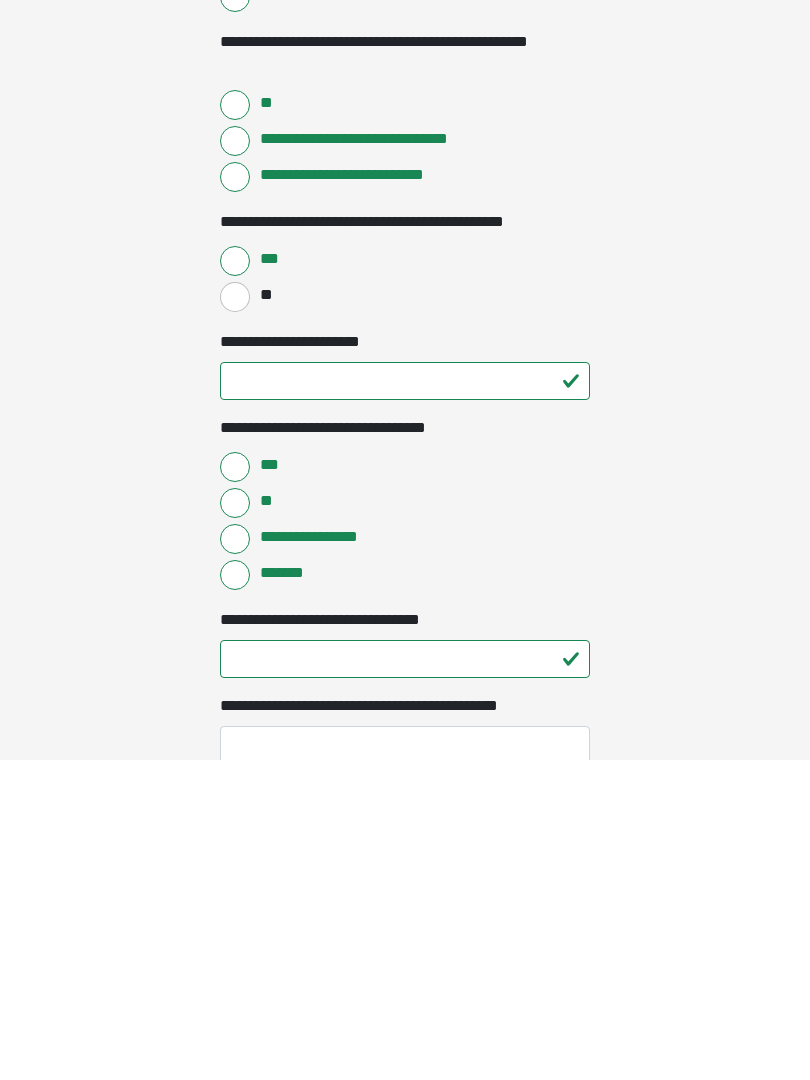 click on "**********" at bounding box center (405, -208) 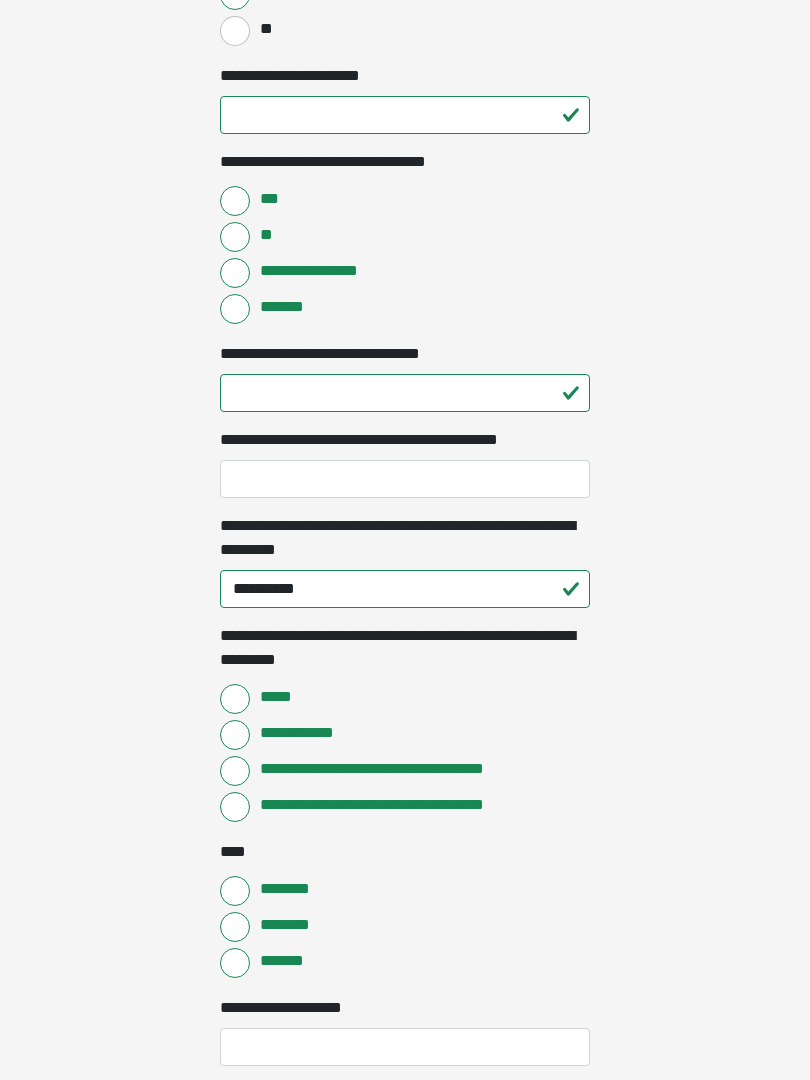 scroll, scrollTop: 1334, scrollLeft: 0, axis: vertical 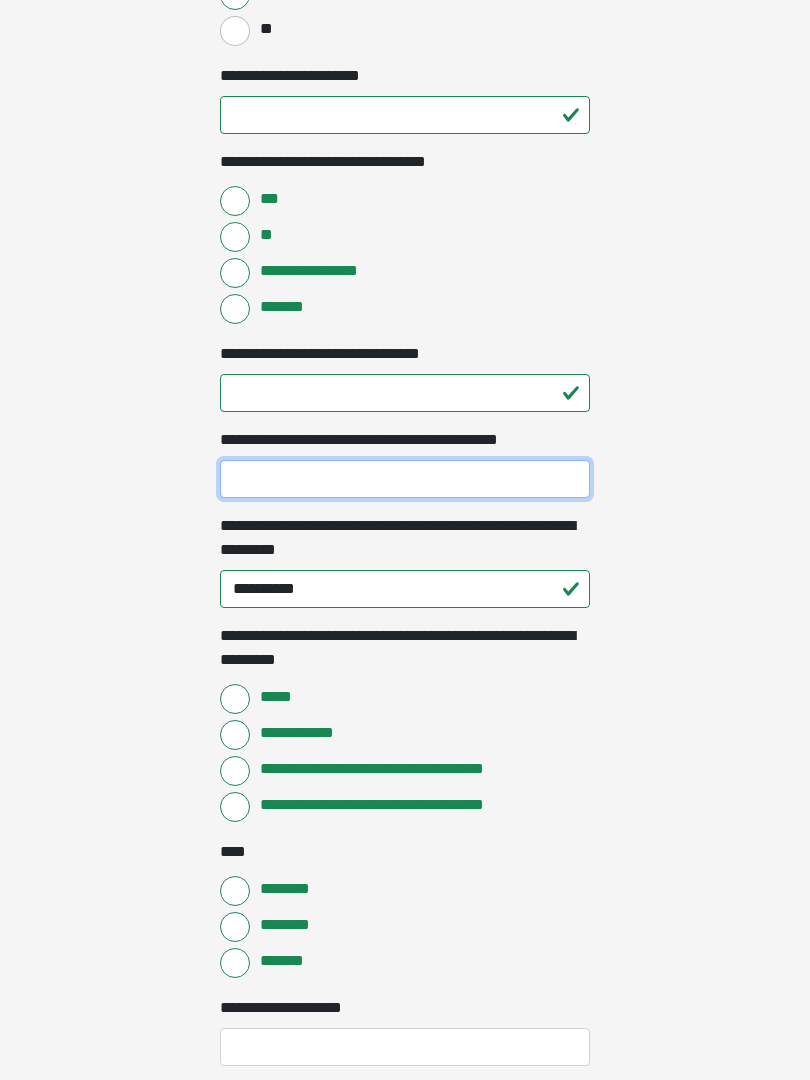 click on "**********" at bounding box center [405, 479] 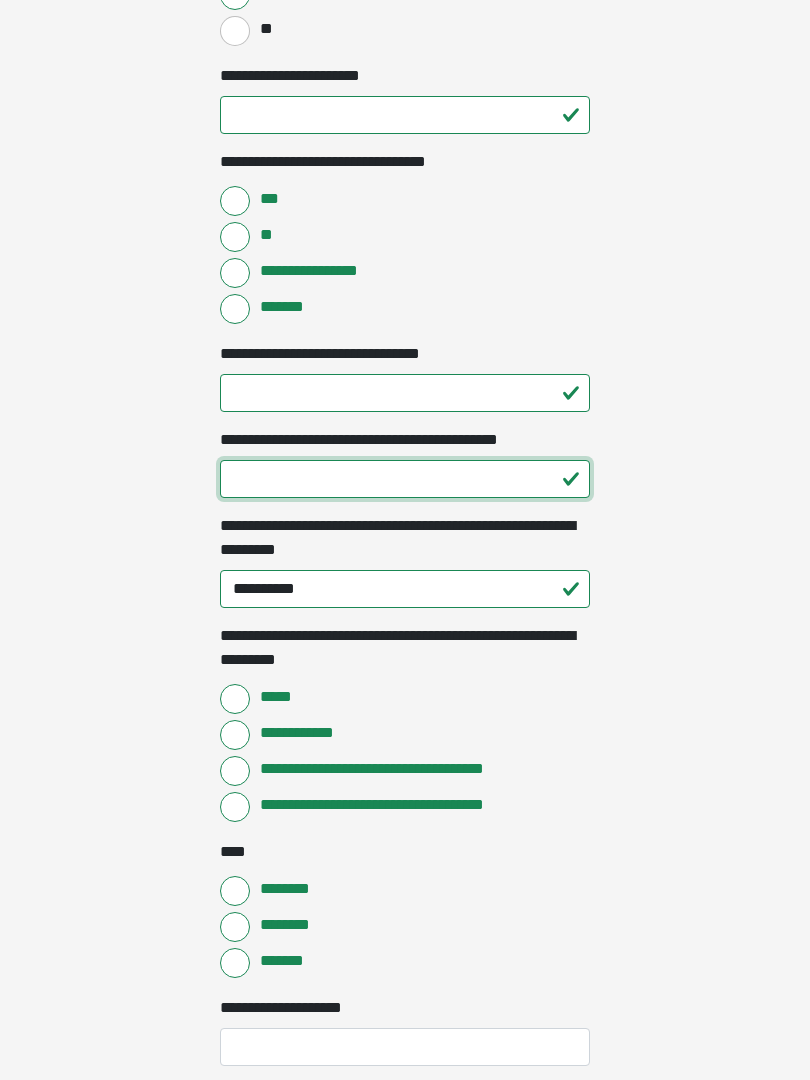 type on "**" 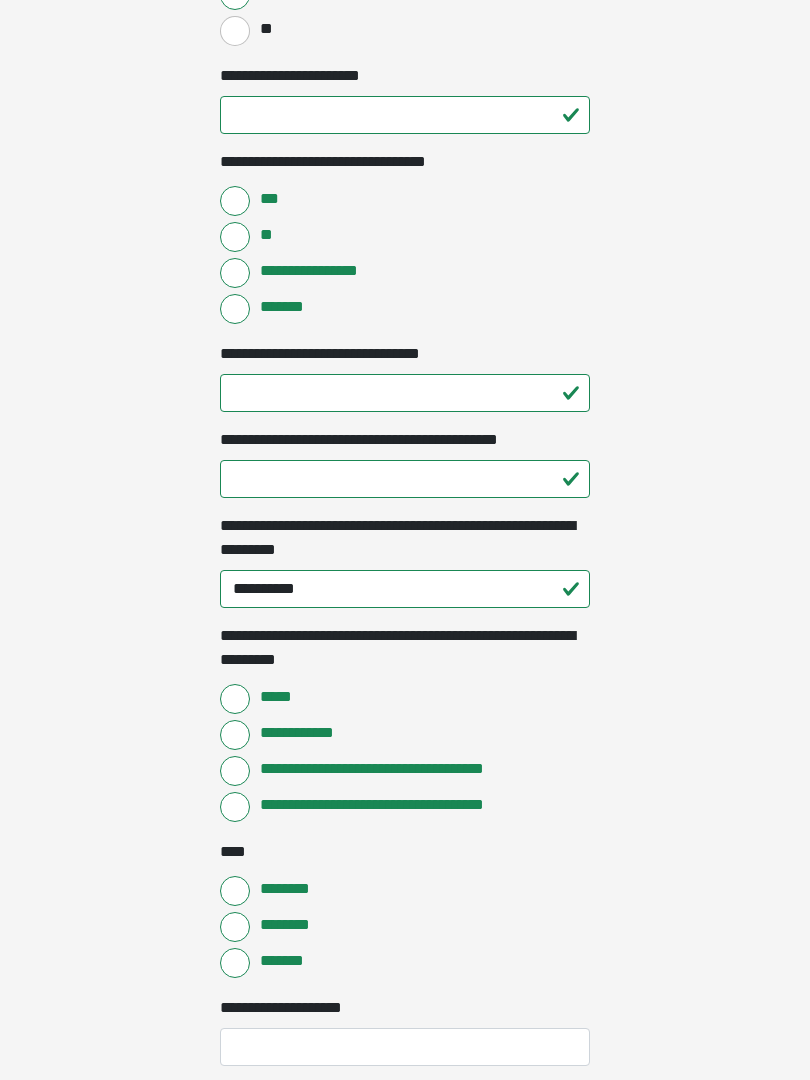 click on "**********" at bounding box center (405, -794) 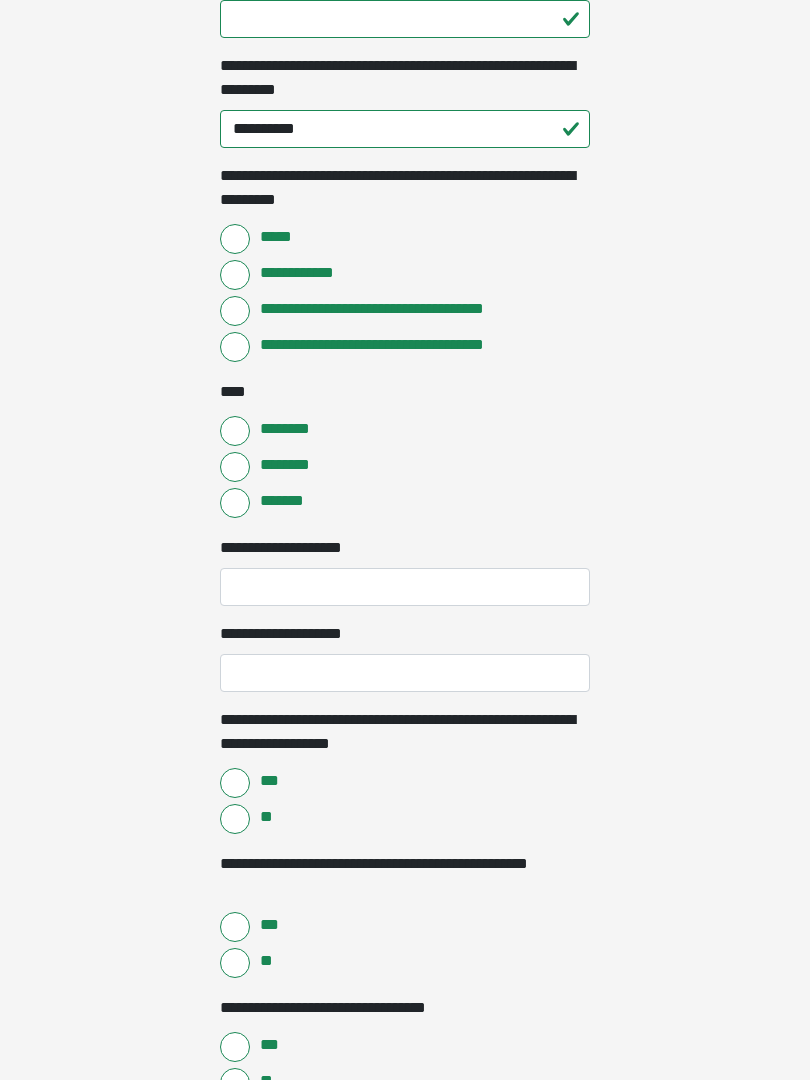 scroll, scrollTop: 1794, scrollLeft: 0, axis: vertical 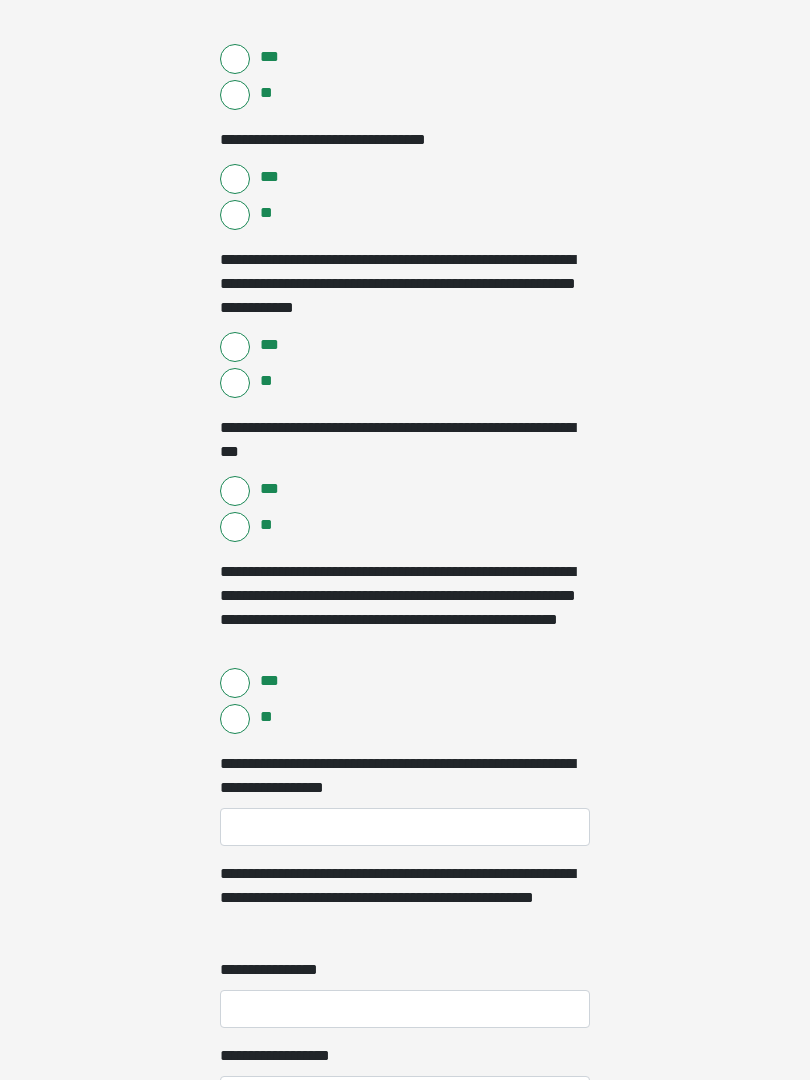 click on "**" at bounding box center (235, 215) 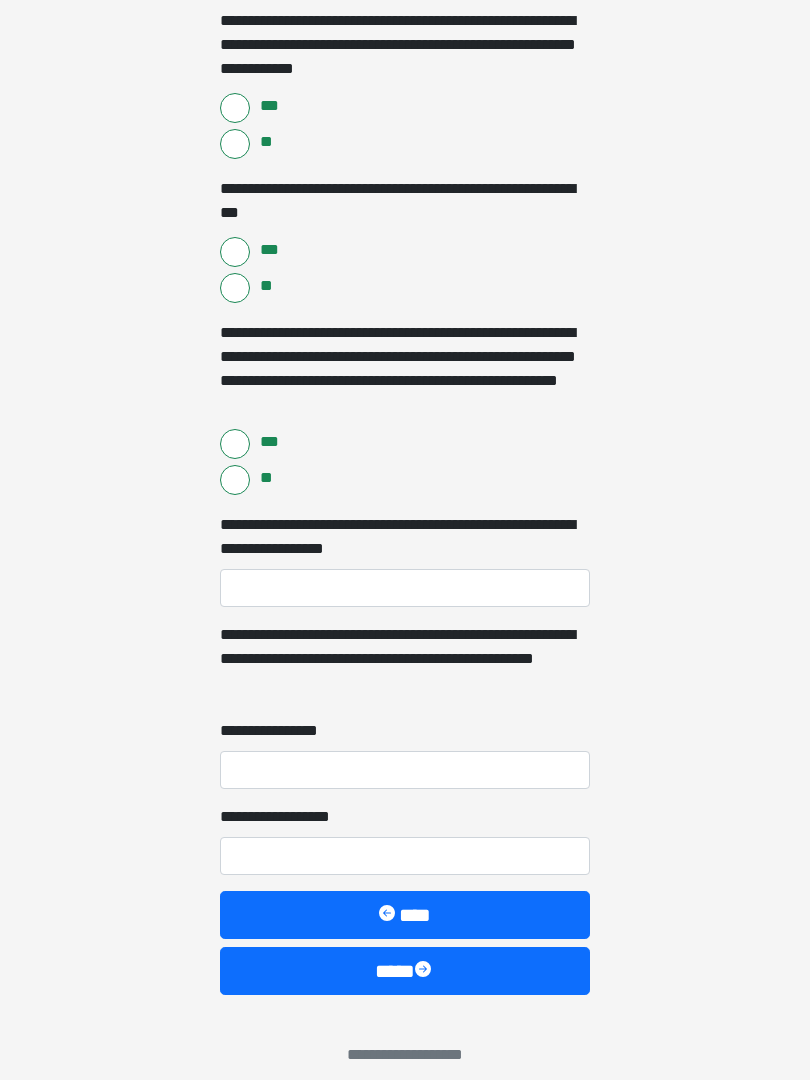 scroll, scrollTop: 2903, scrollLeft: 0, axis: vertical 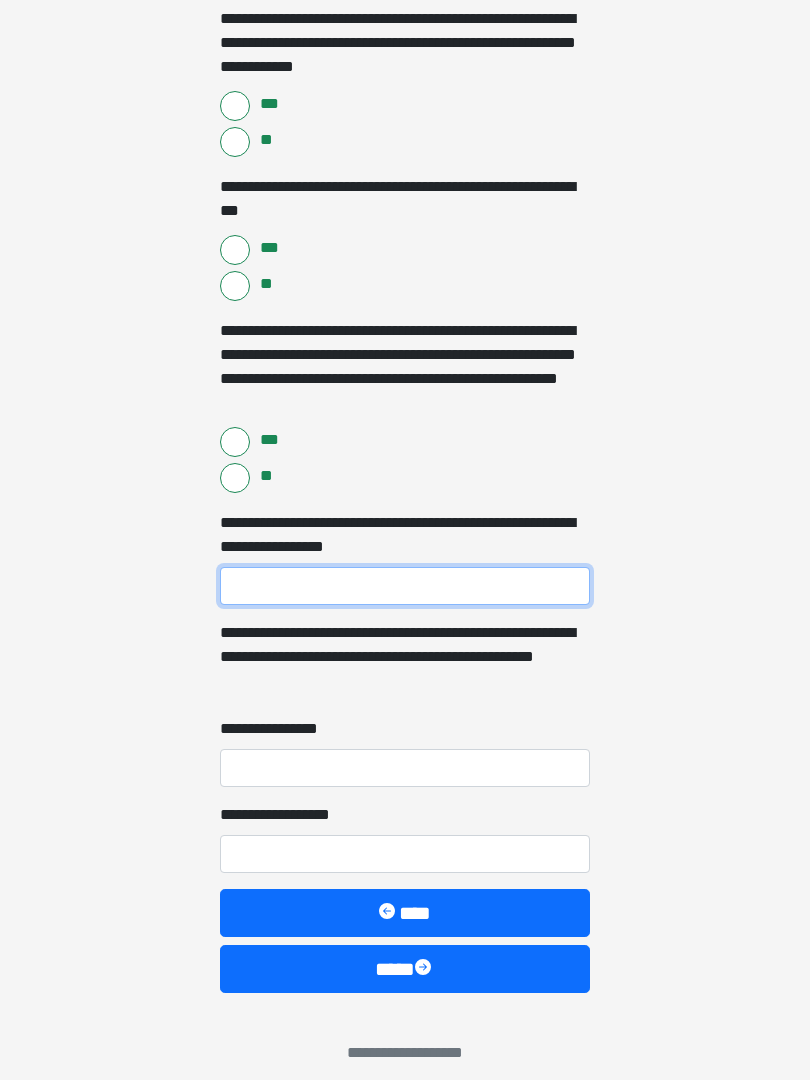 click on "**********" at bounding box center (405, 586) 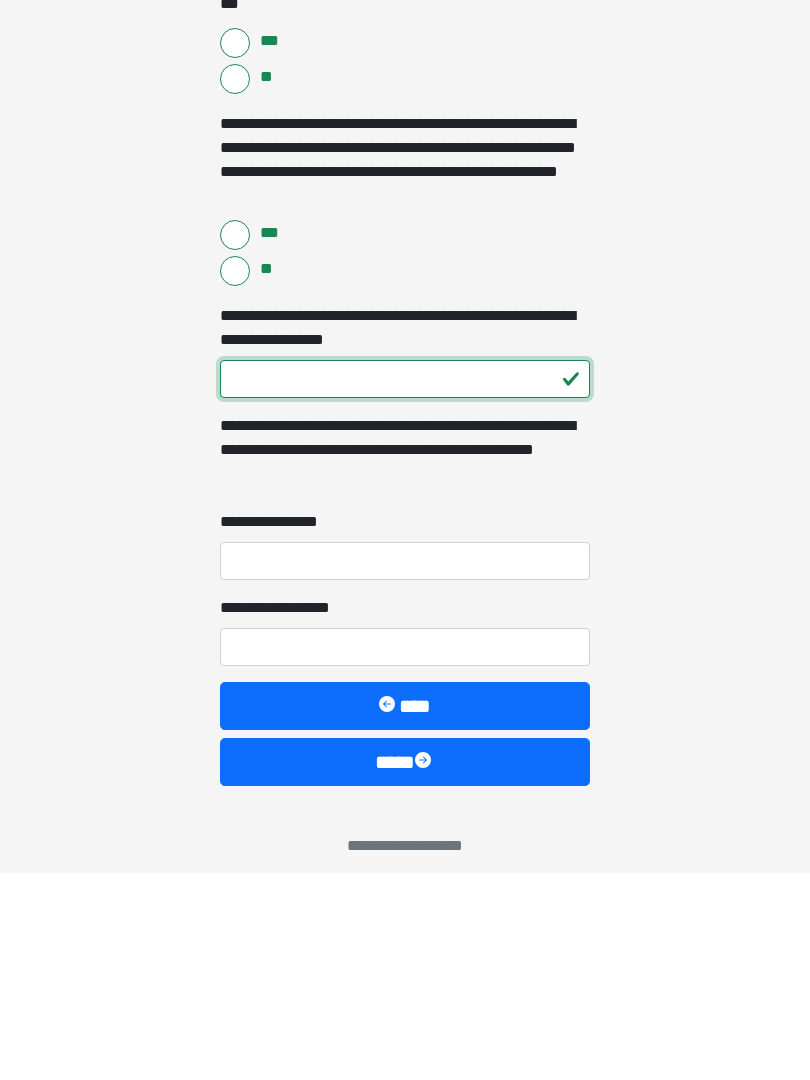 type on "***" 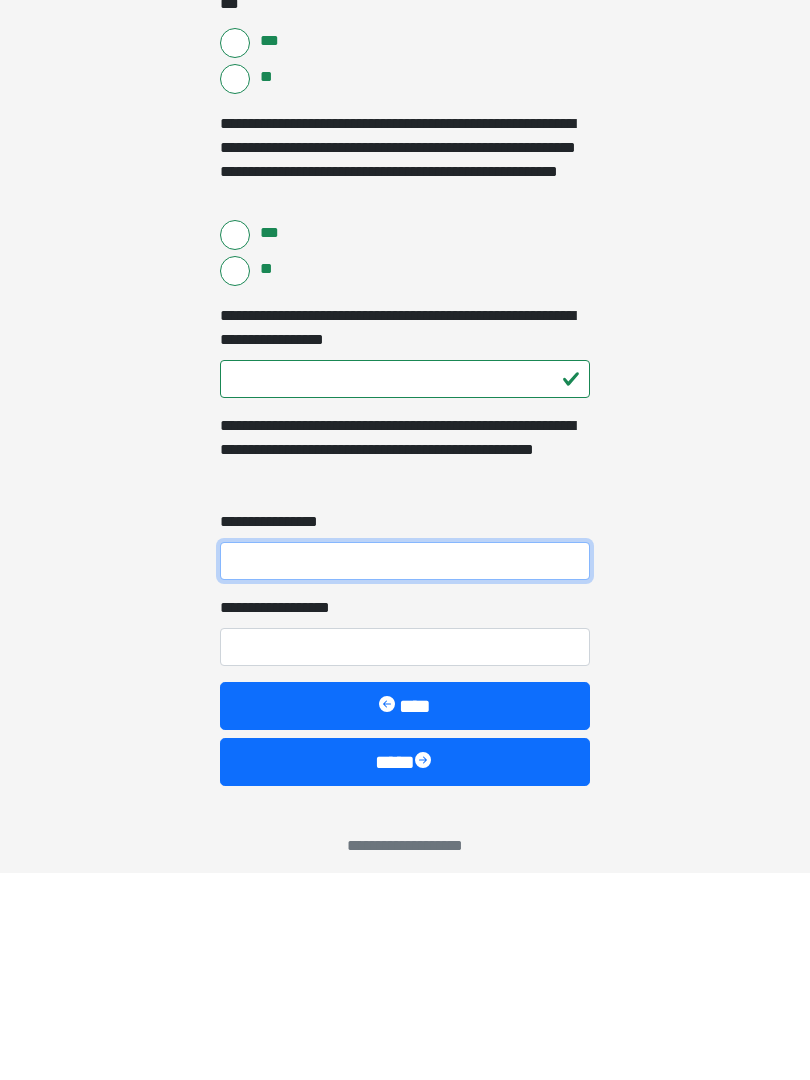 click on "**********" at bounding box center (405, 768) 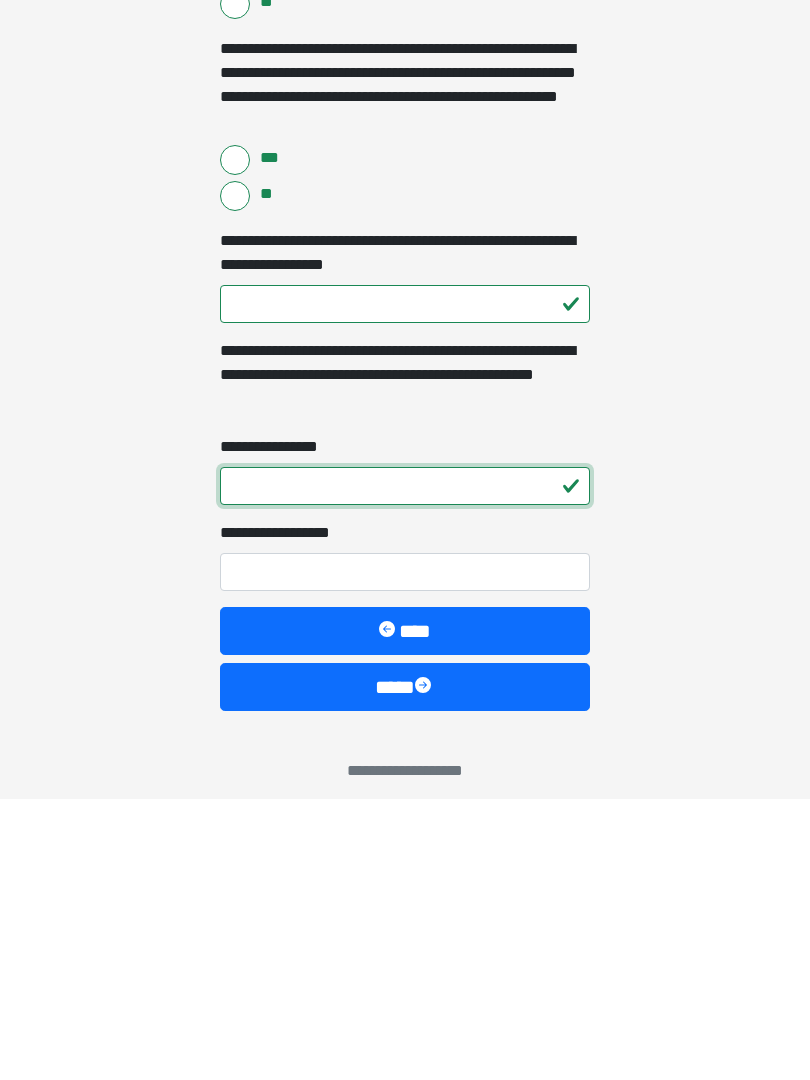 type on "*" 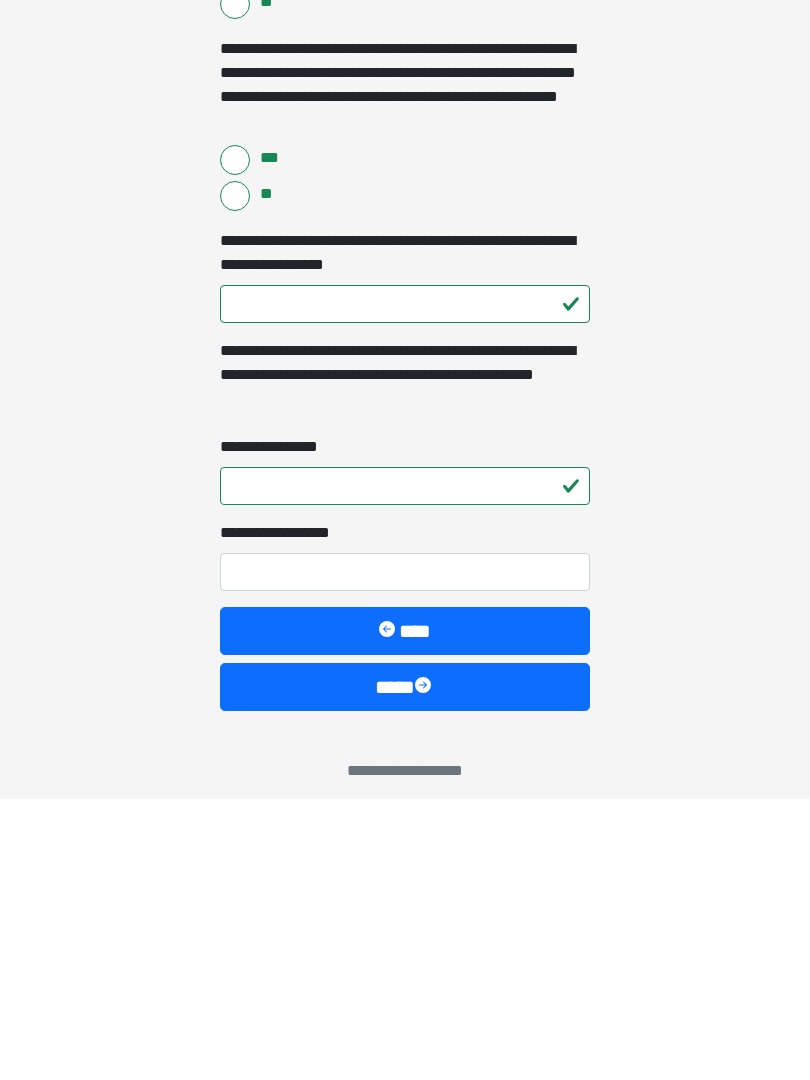 click on "**********" at bounding box center [405, 854] 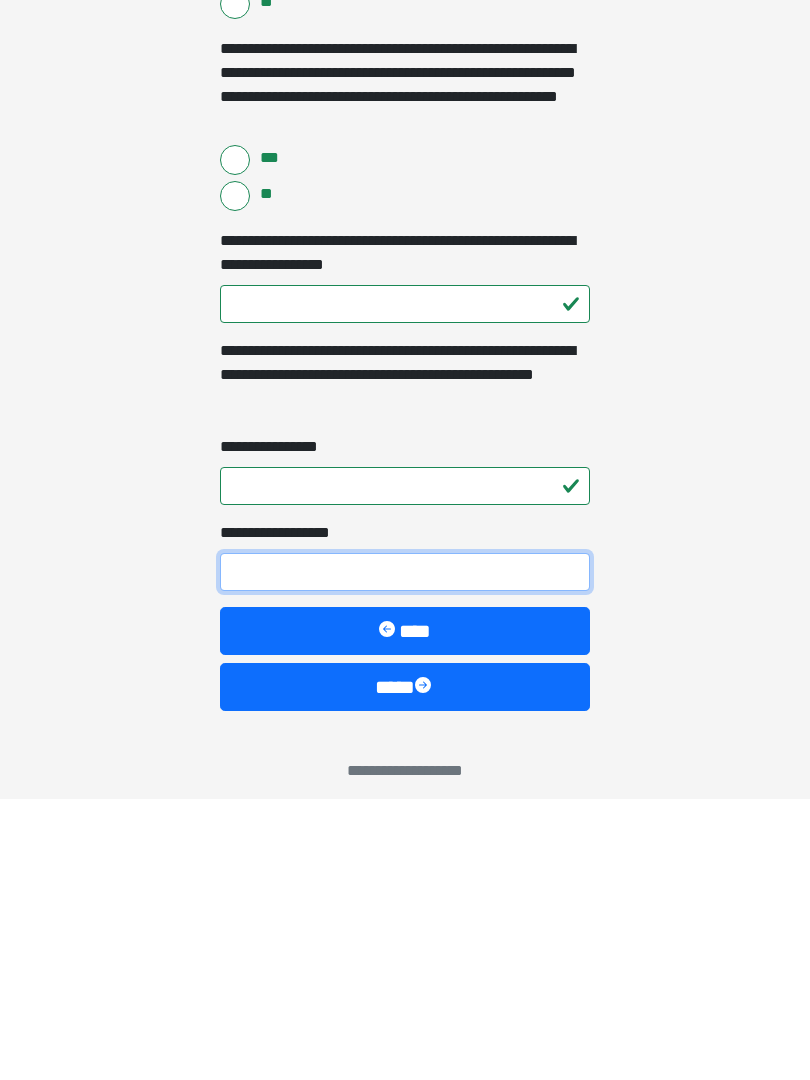 type on "*" 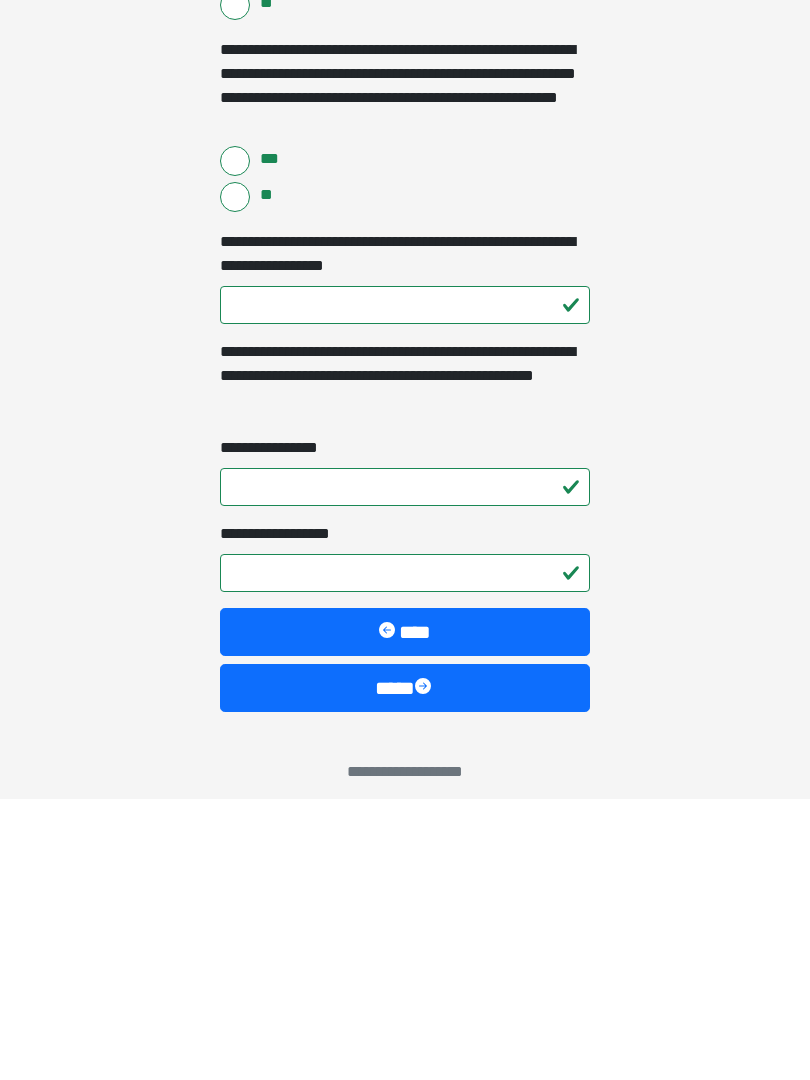 click on "****" at bounding box center (405, 969) 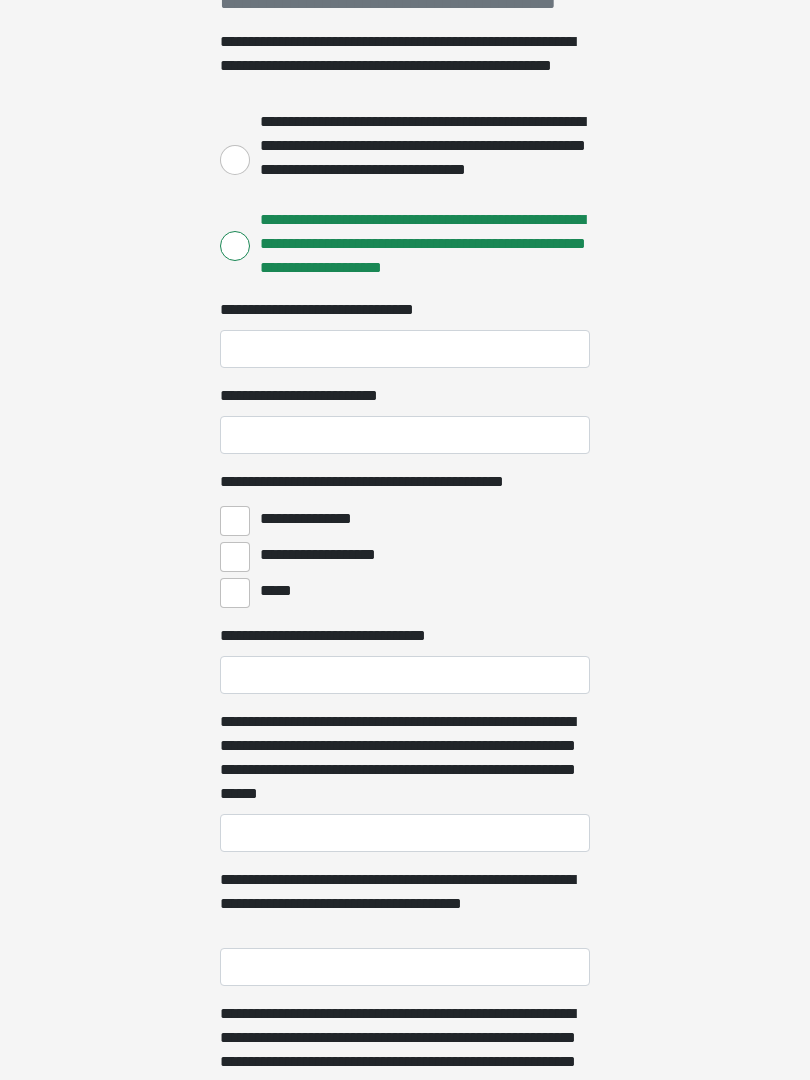 scroll, scrollTop: 249, scrollLeft: 0, axis: vertical 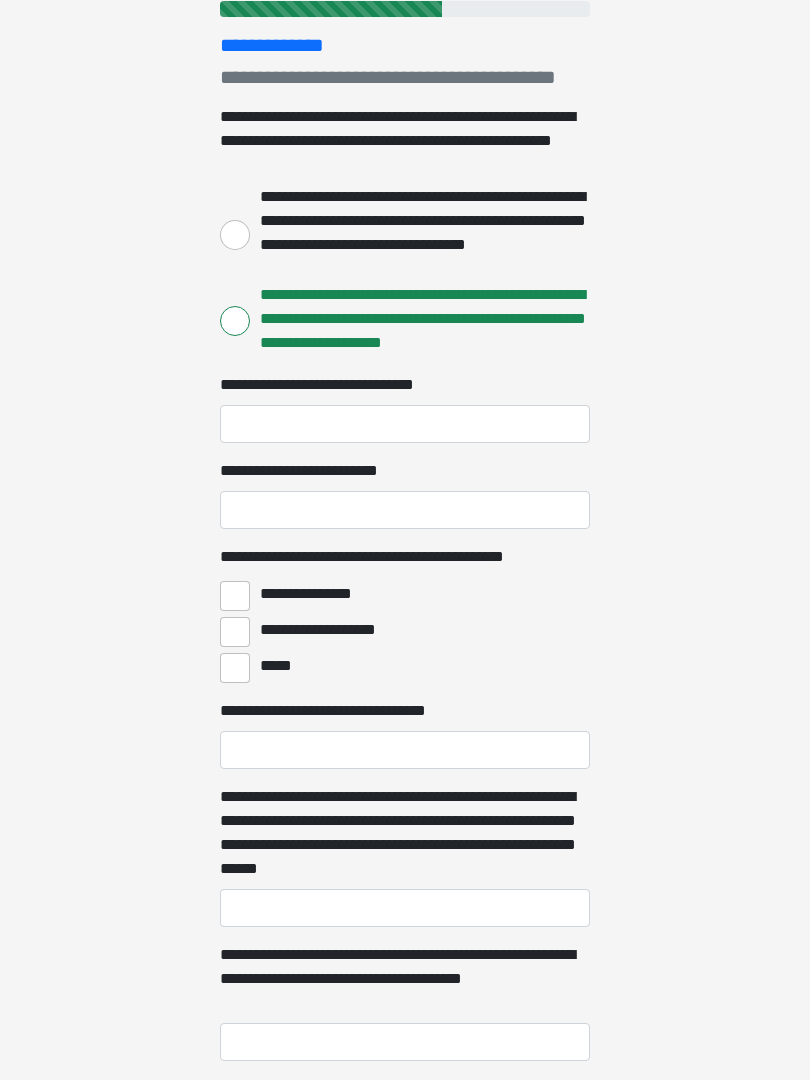click on "**********" at bounding box center (420, 233) 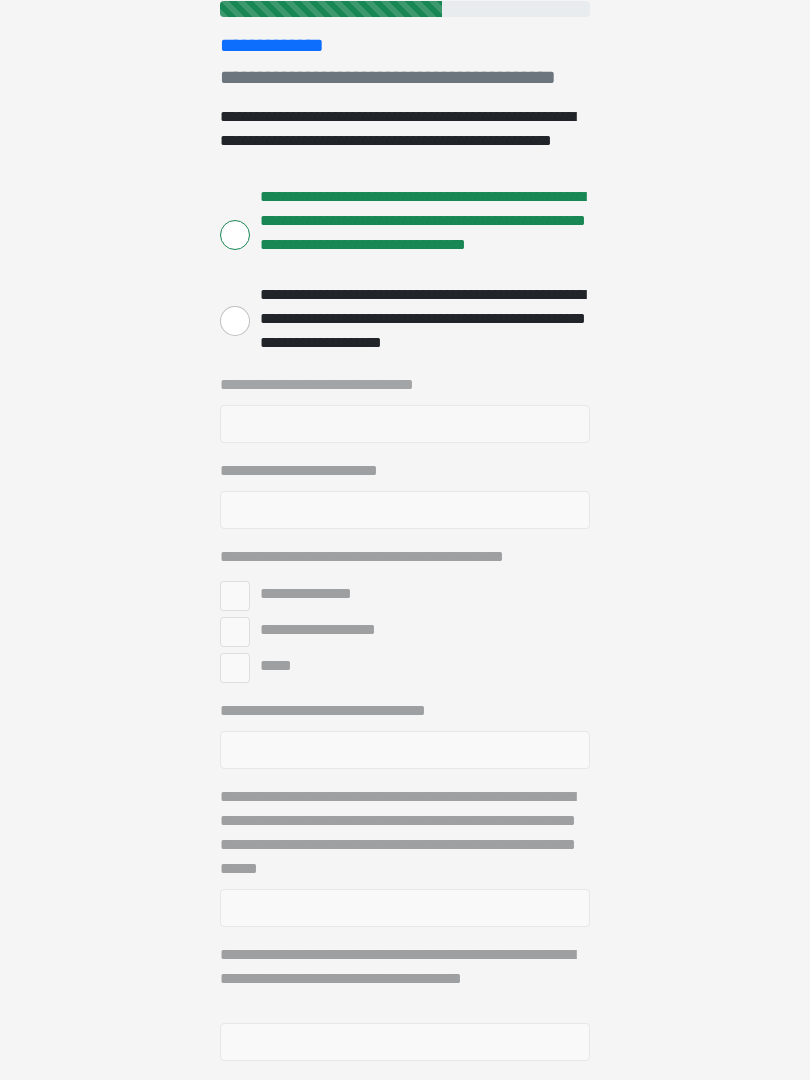 scroll, scrollTop: 0, scrollLeft: 0, axis: both 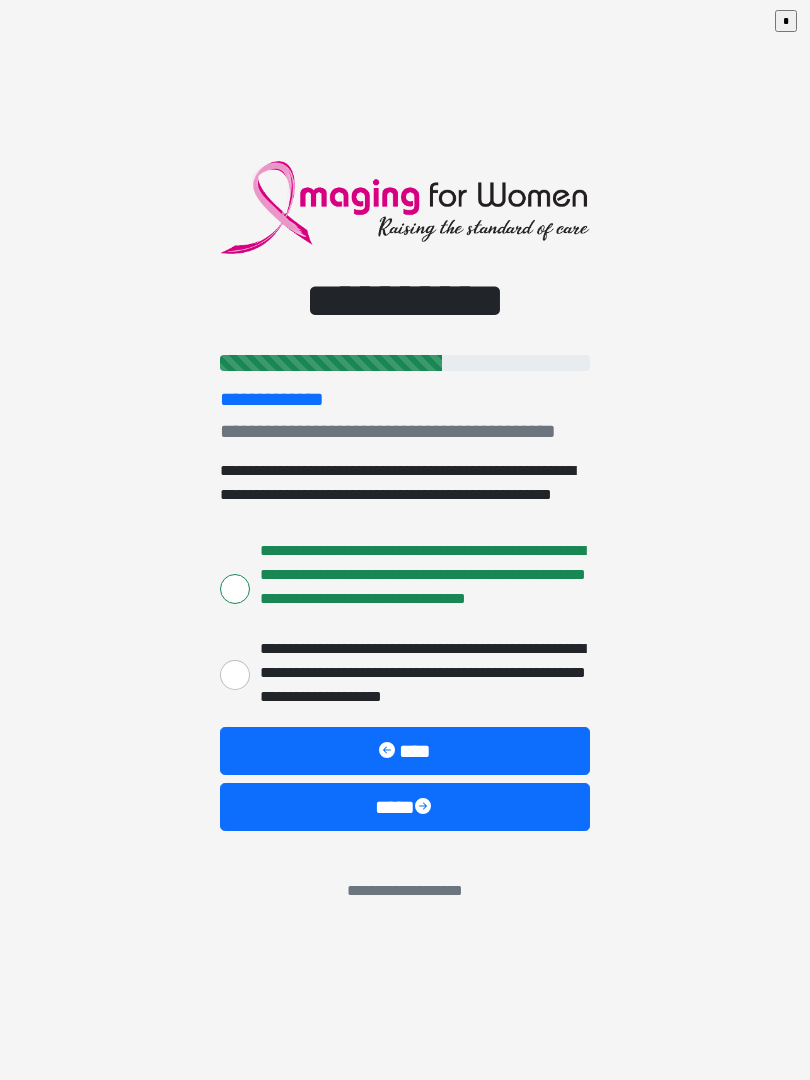 click on "****" at bounding box center [405, 807] 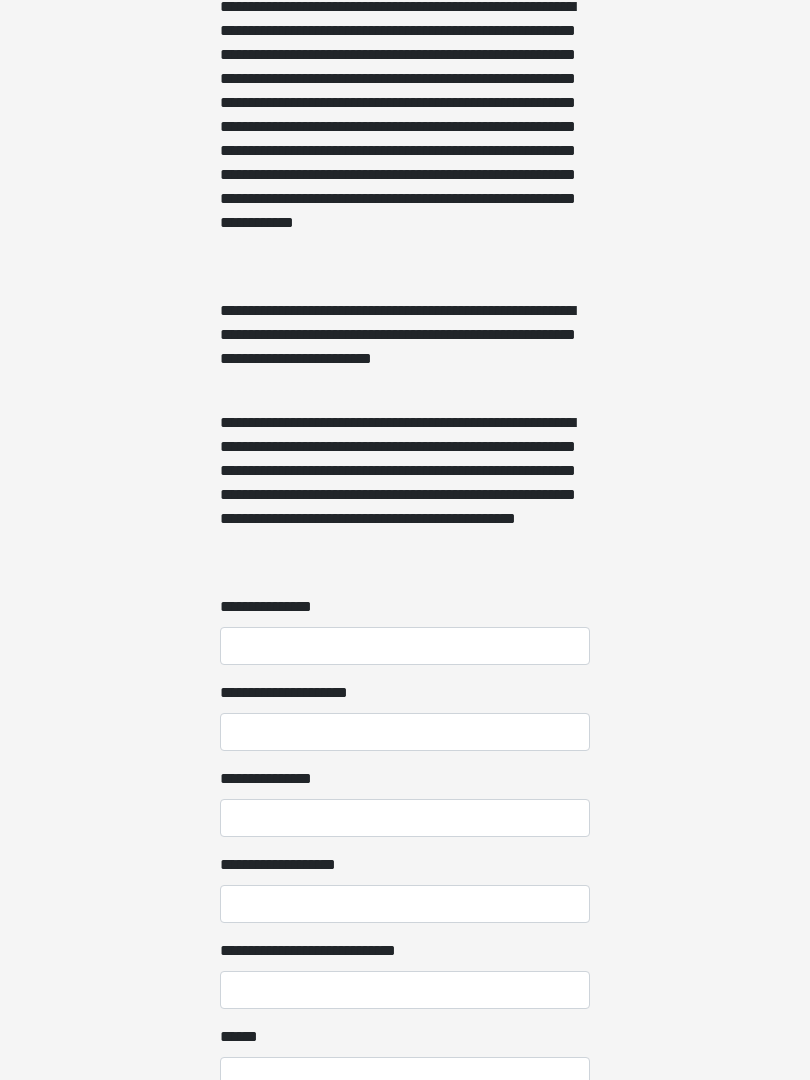 scroll, scrollTop: 1467, scrollLeft: 0, axis: vertical 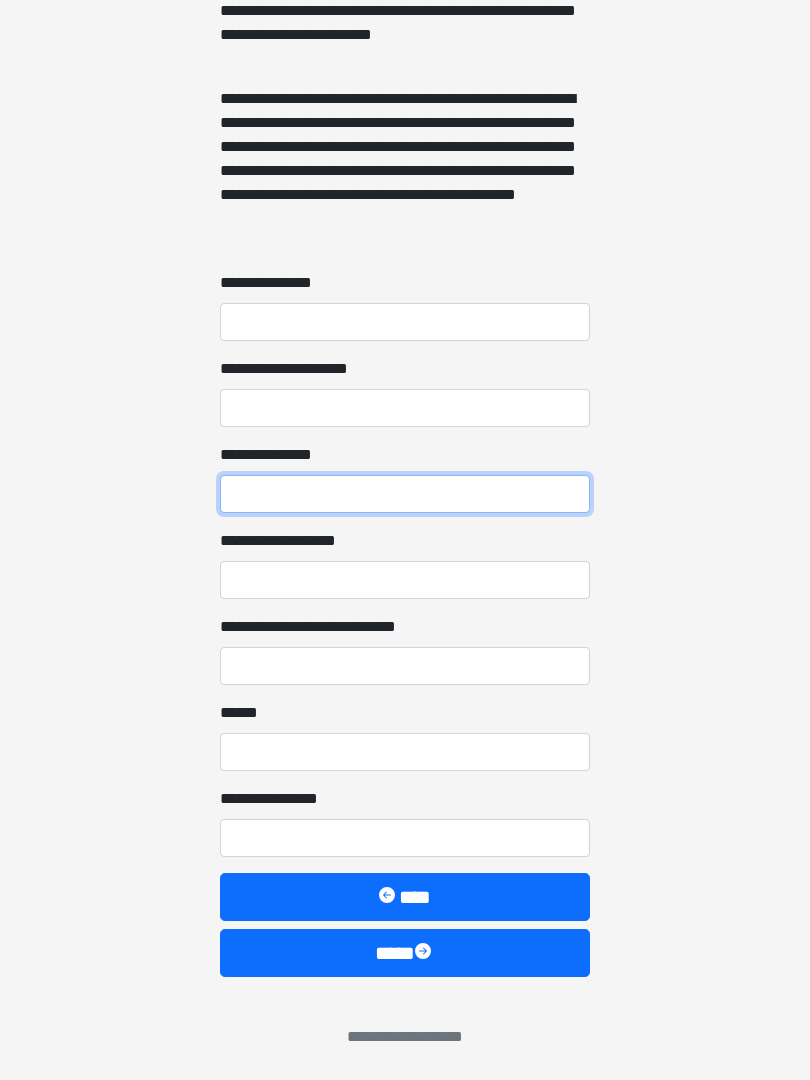 click on "**********" at bounding box center (405, 494) 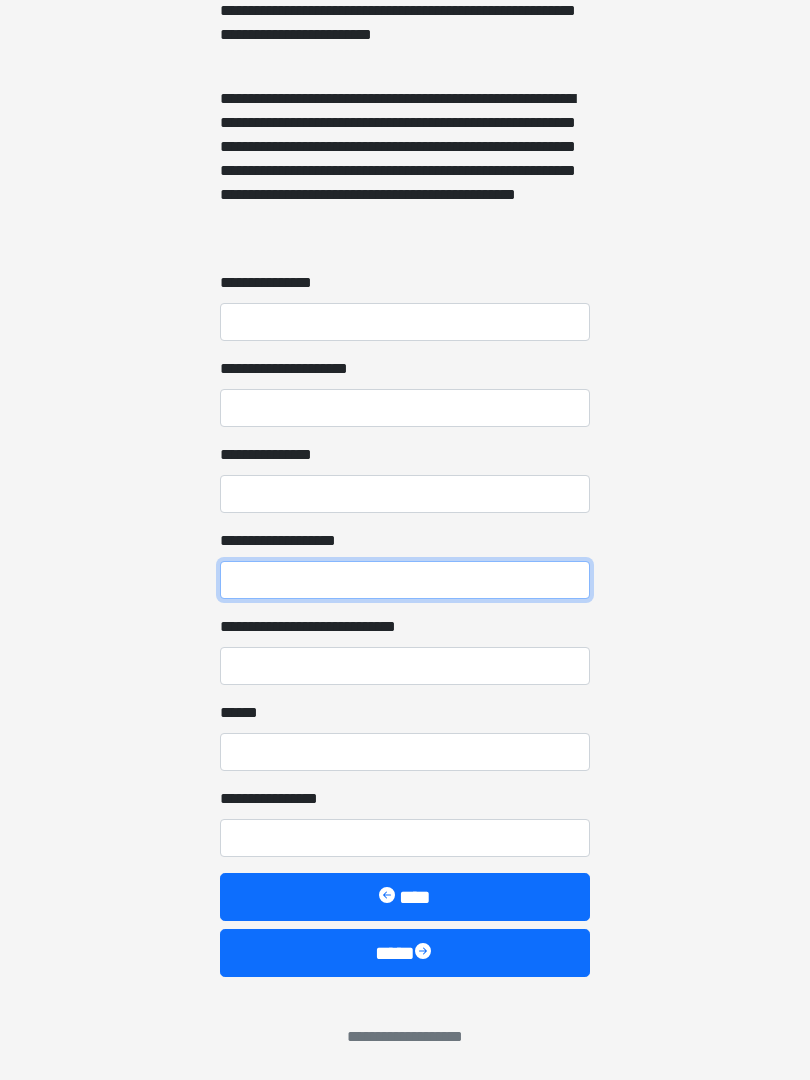 click on "**********" at bounding box center [405, 580] 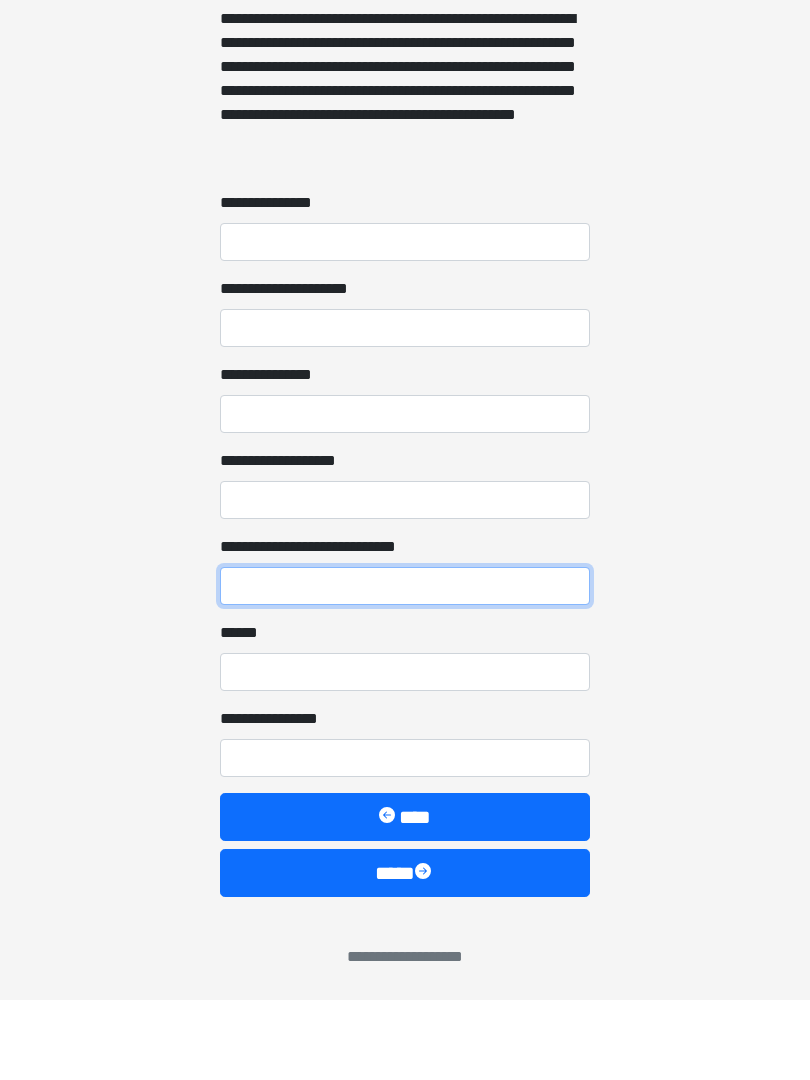click on "**********" at bounding box center [405, 666] 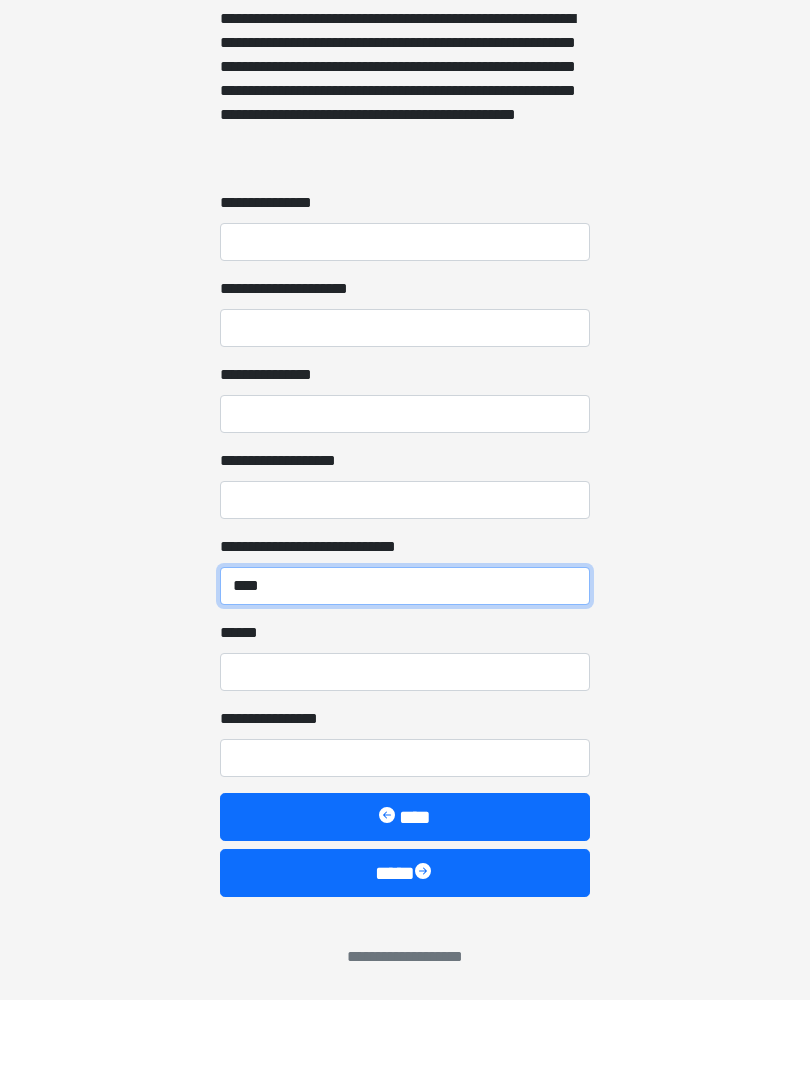 type on "****" 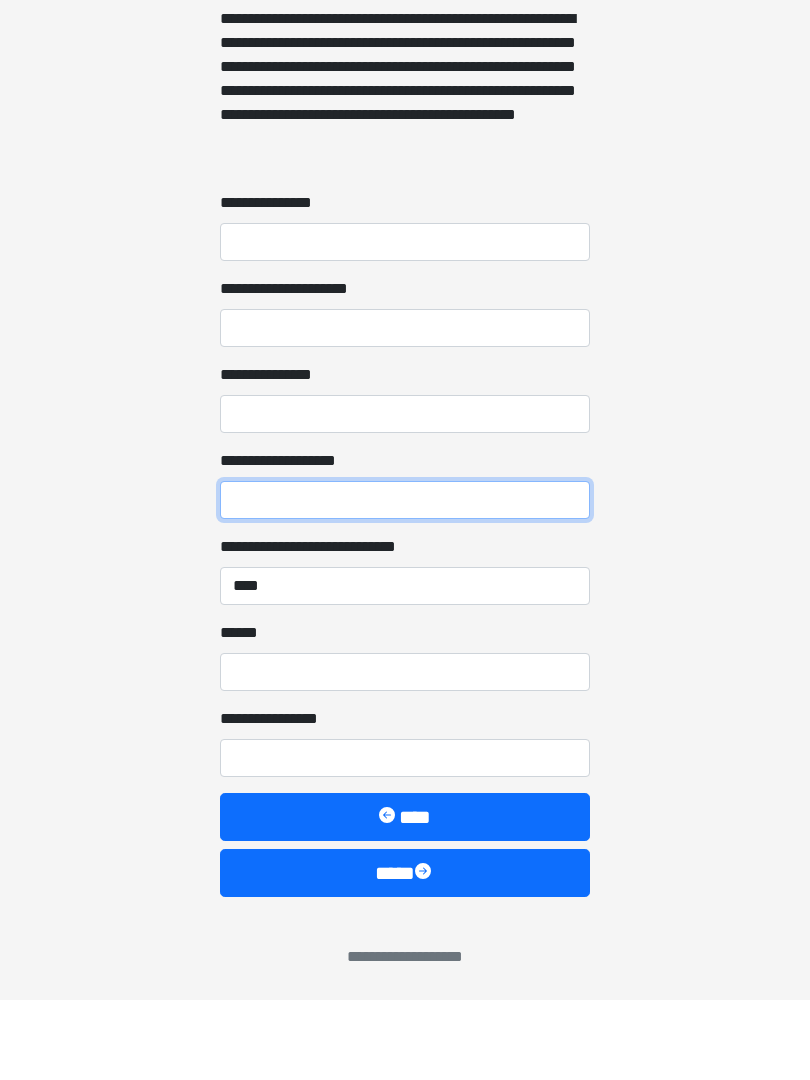 click on "**********" at bounding box center [405, 580] 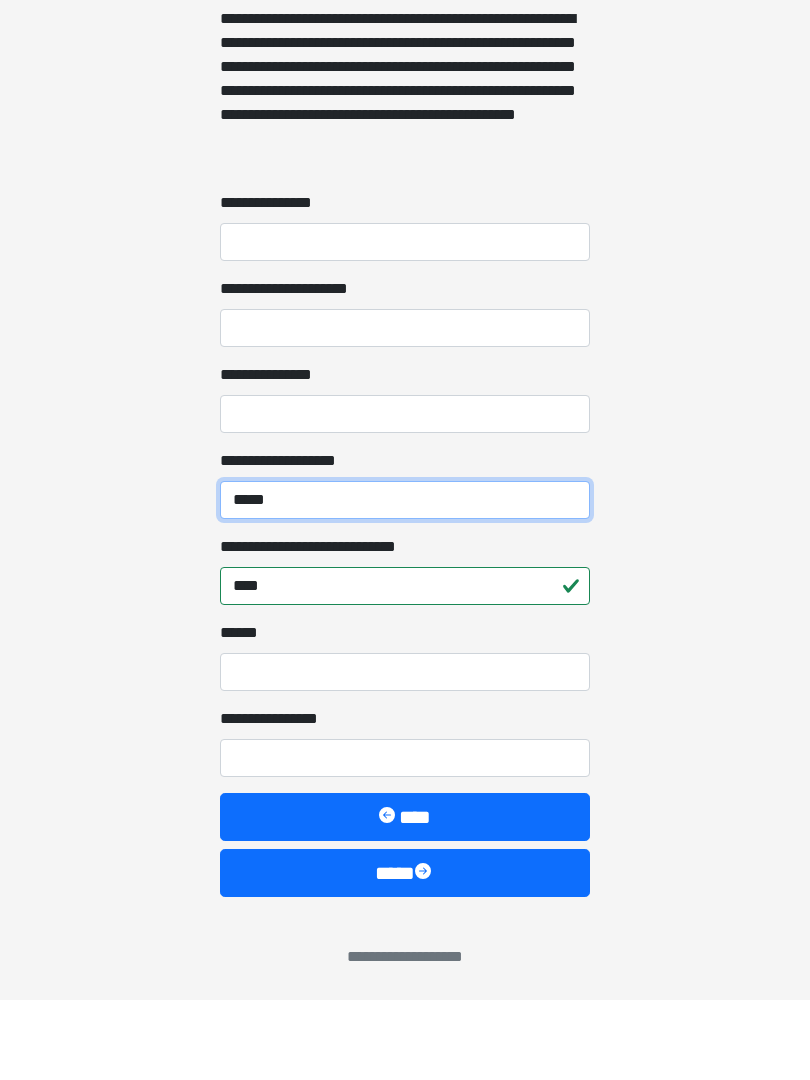 type on "*****" 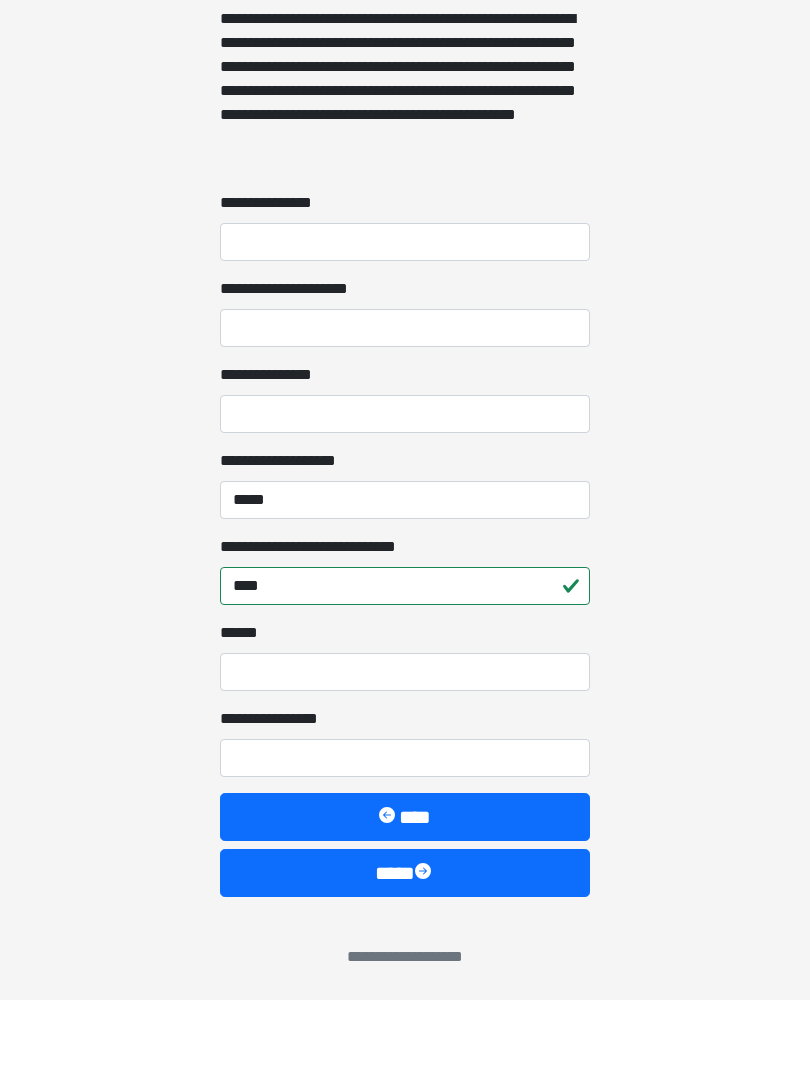 click on "**********" at bounding box center [405, -927] 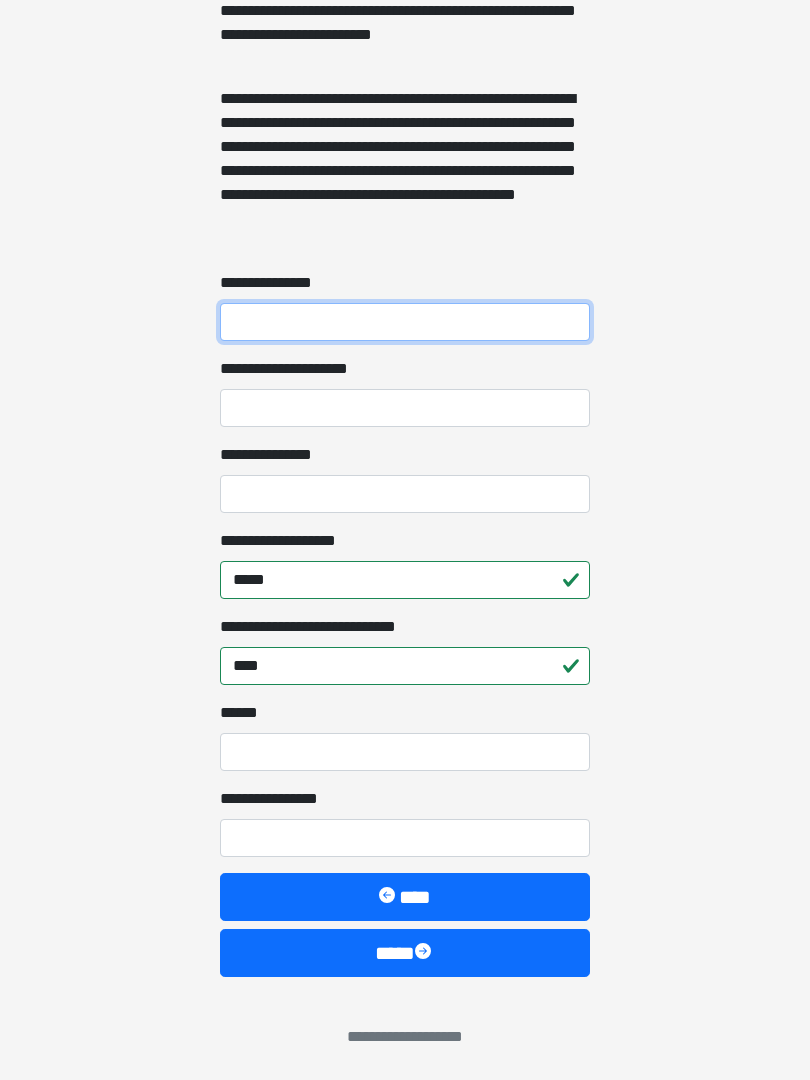 click on "**********" at bounding box center [405, 322] 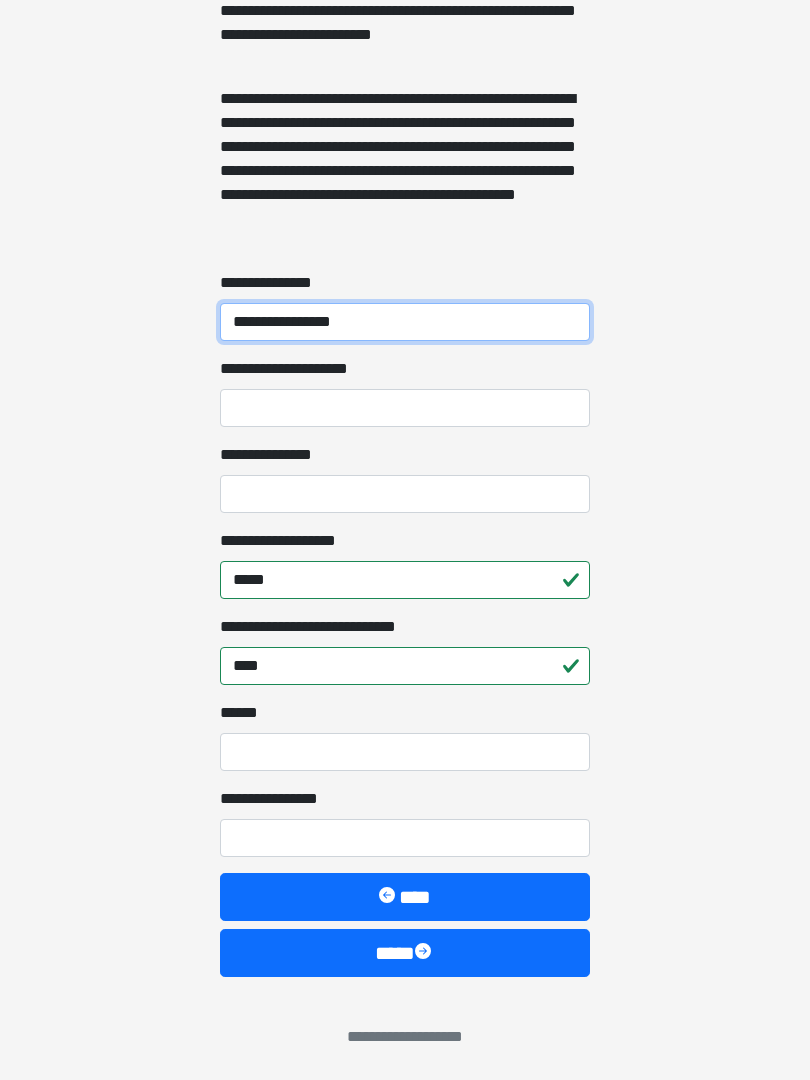 type on "**********" 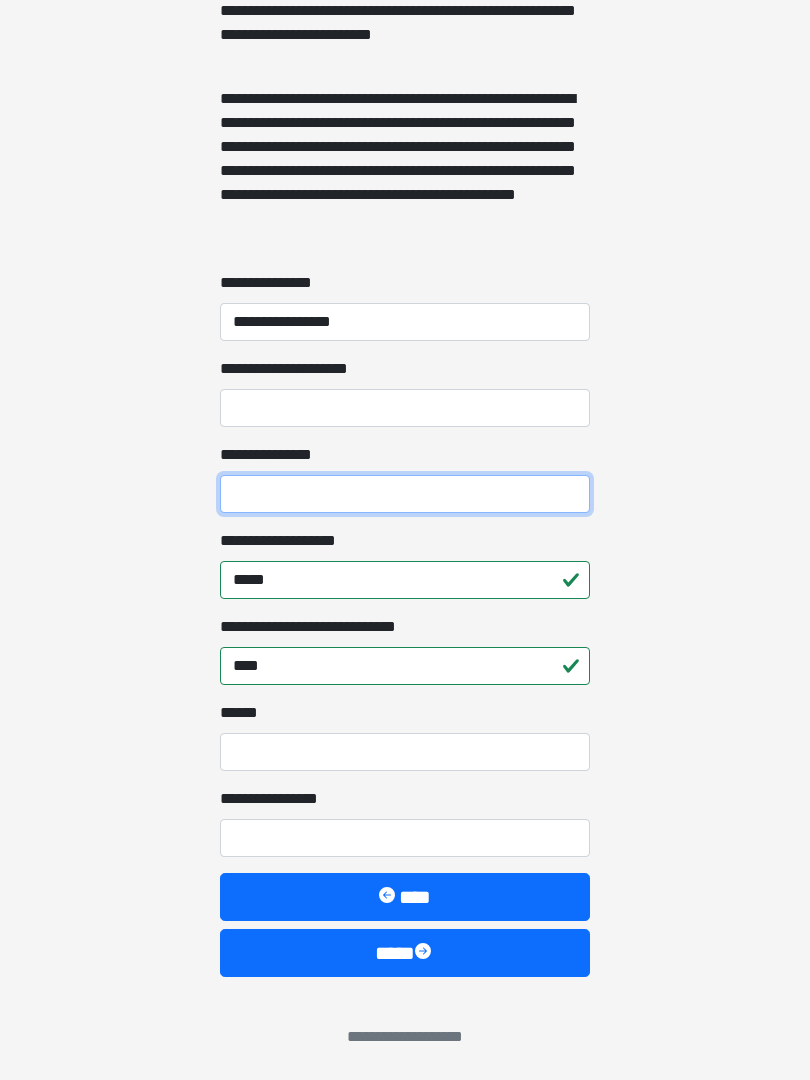 click on "**********" at bounding box center (405, 494) 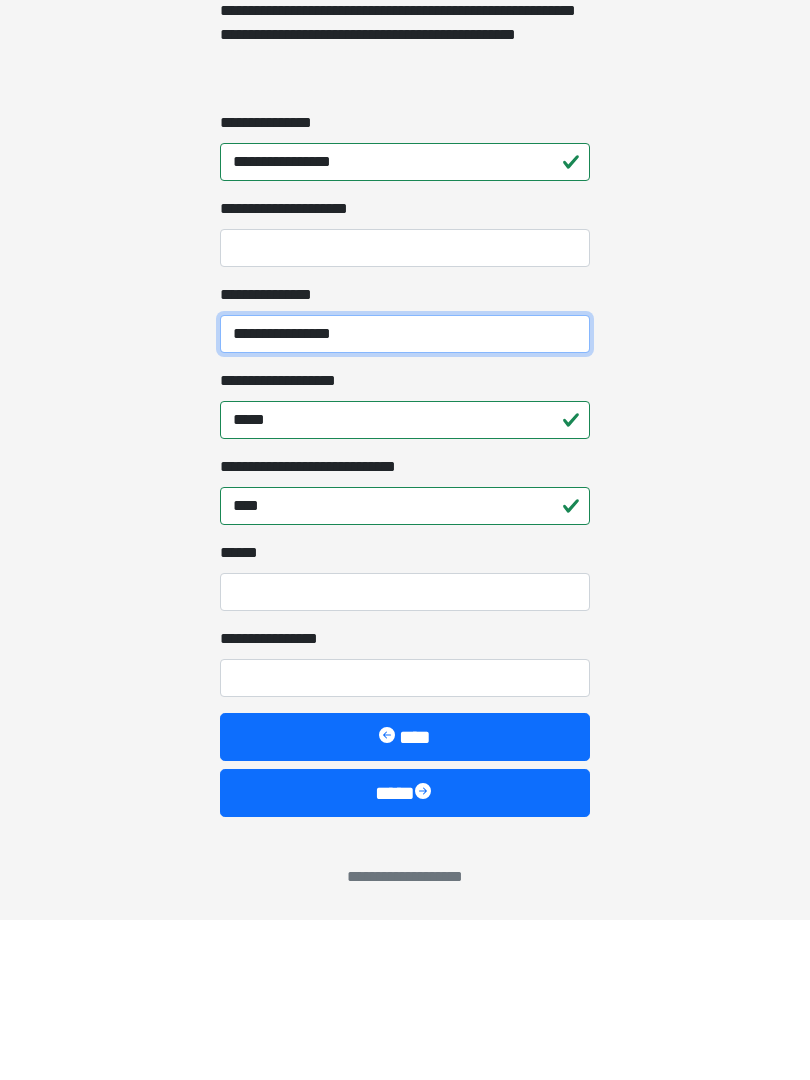 type on "**********" 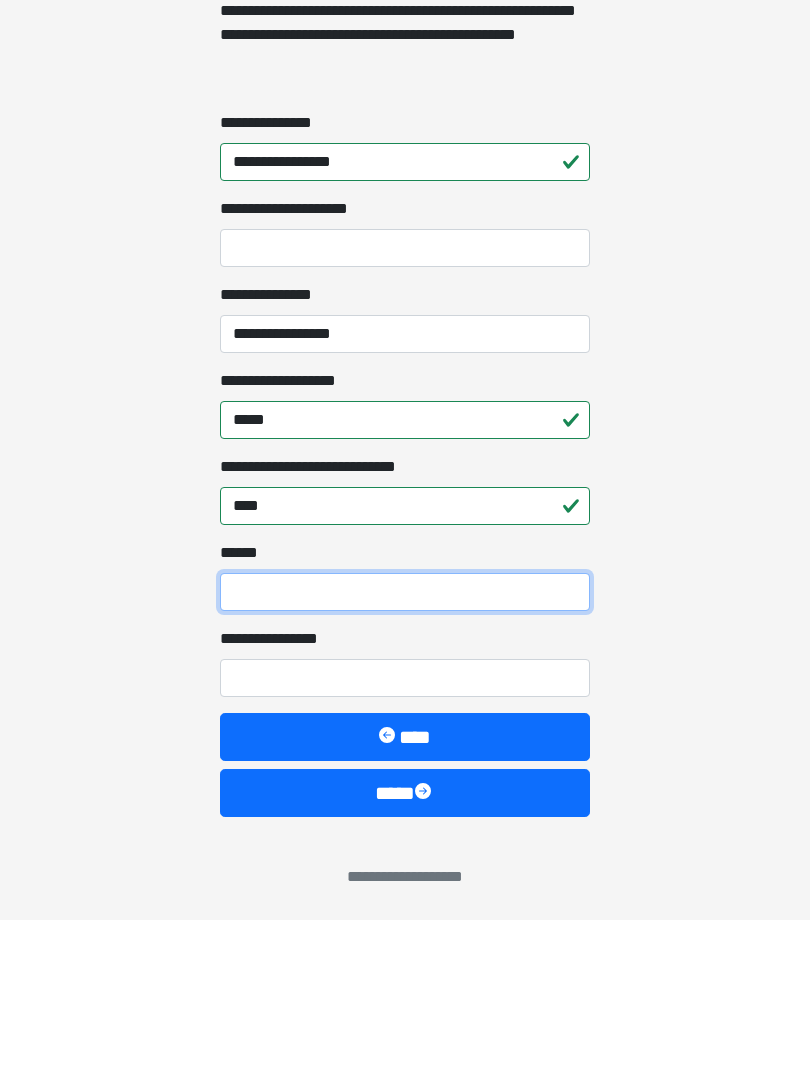 click on "**** *" at bounding box center [405, 752] 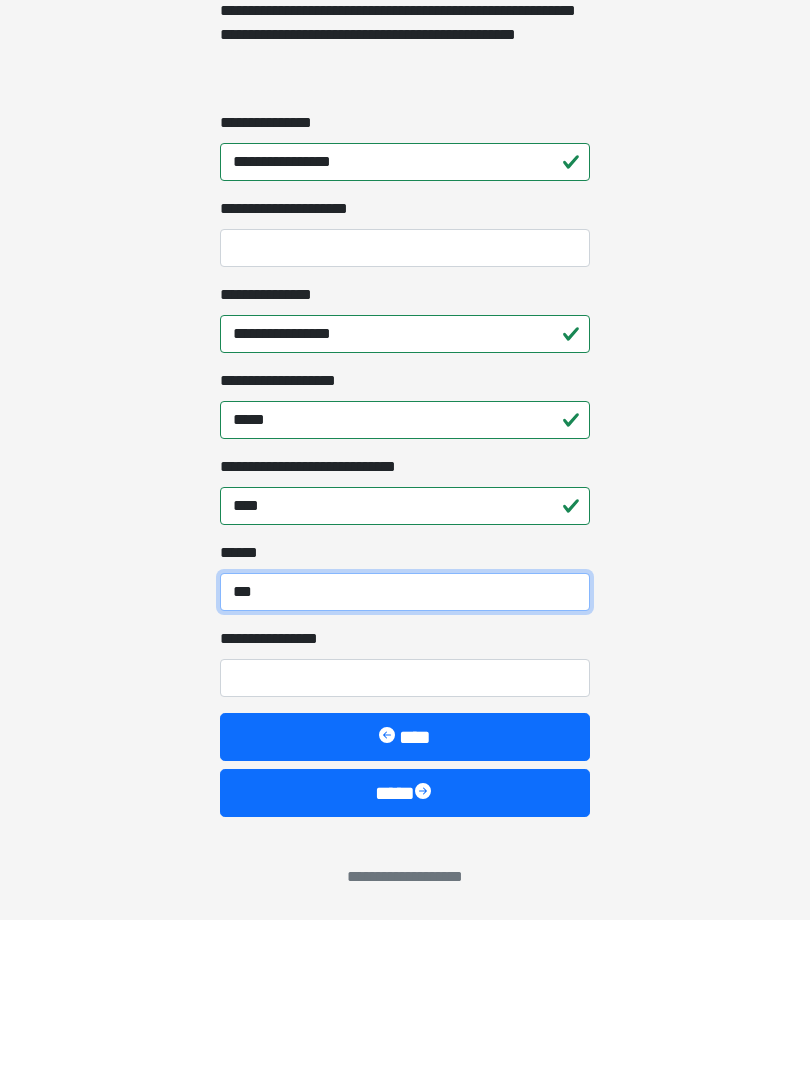 type on "***" 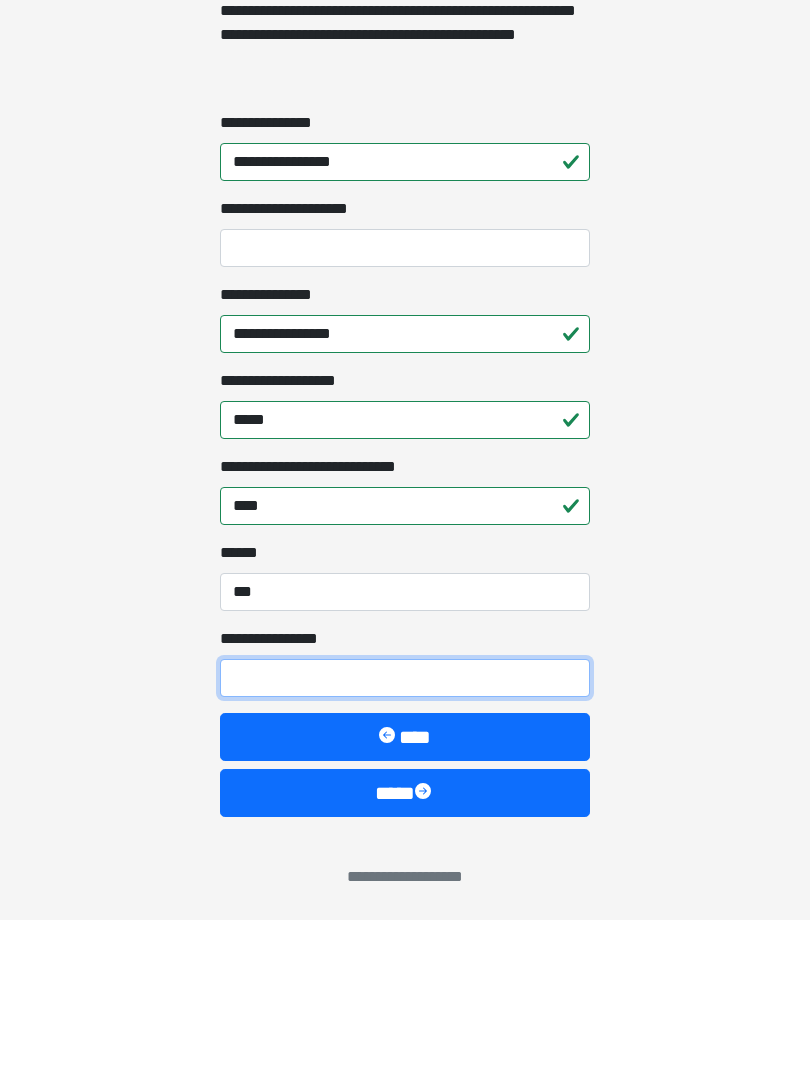 click on "**********" at bounding box center [405, 838] 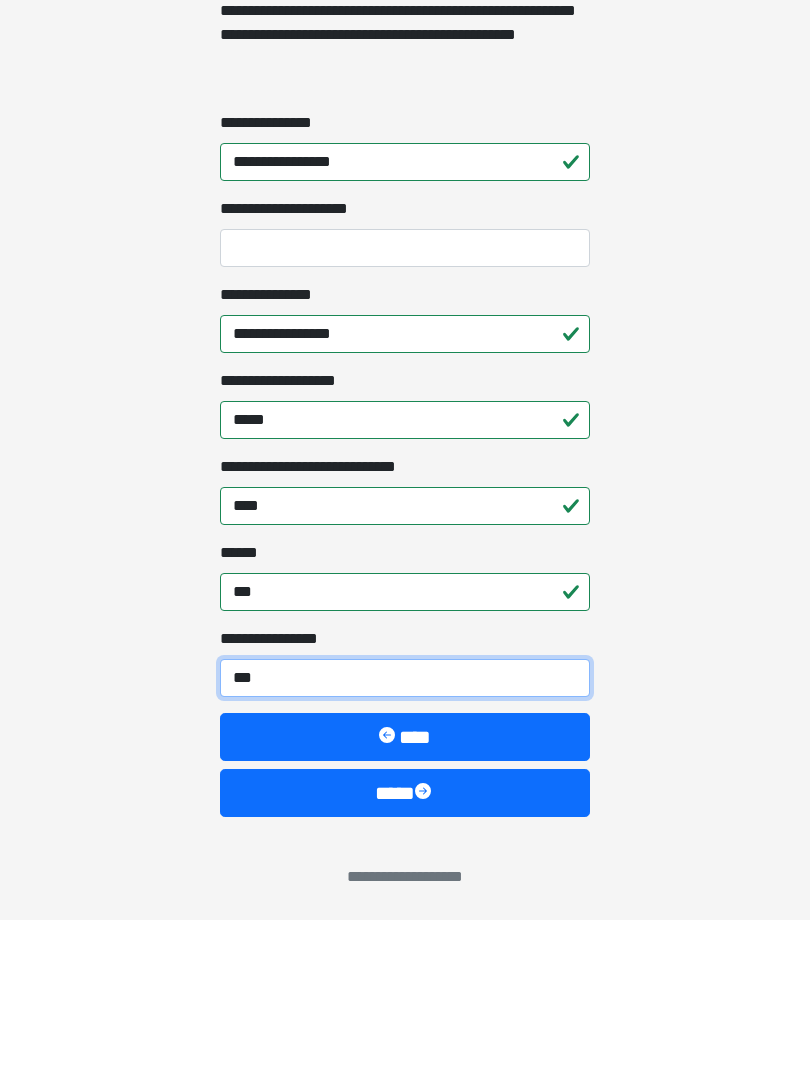 type on "****" 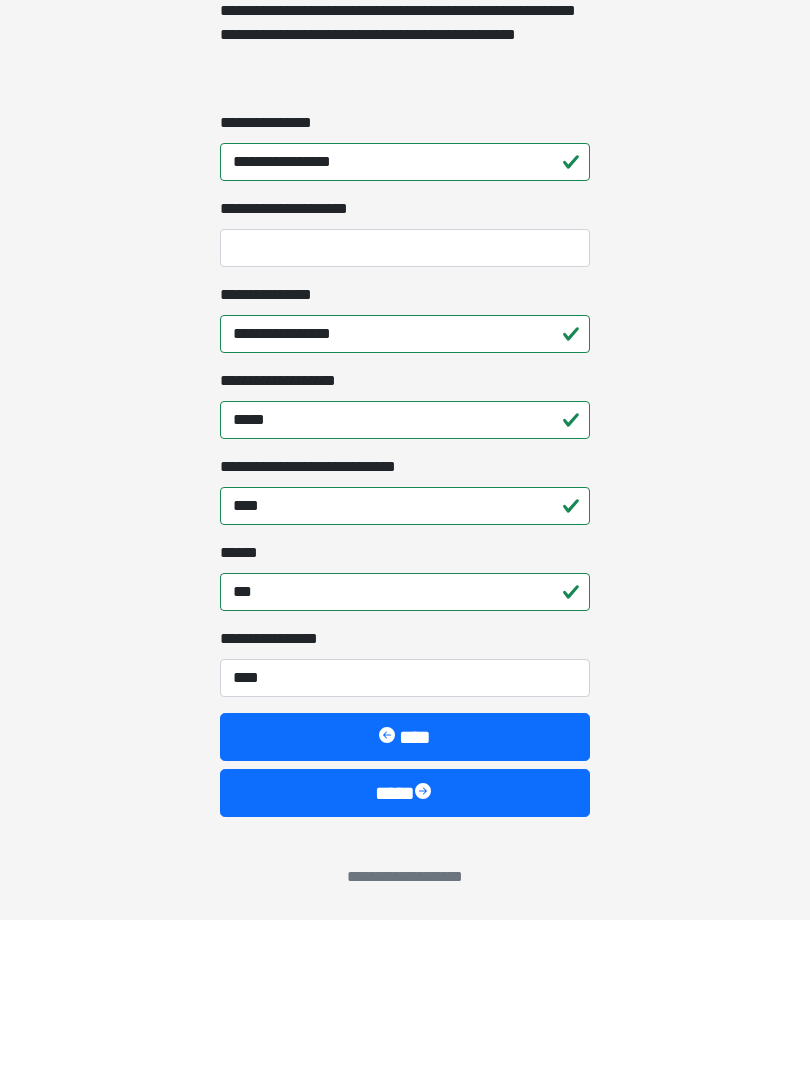 click on "****" at bounding box center (405, 897) 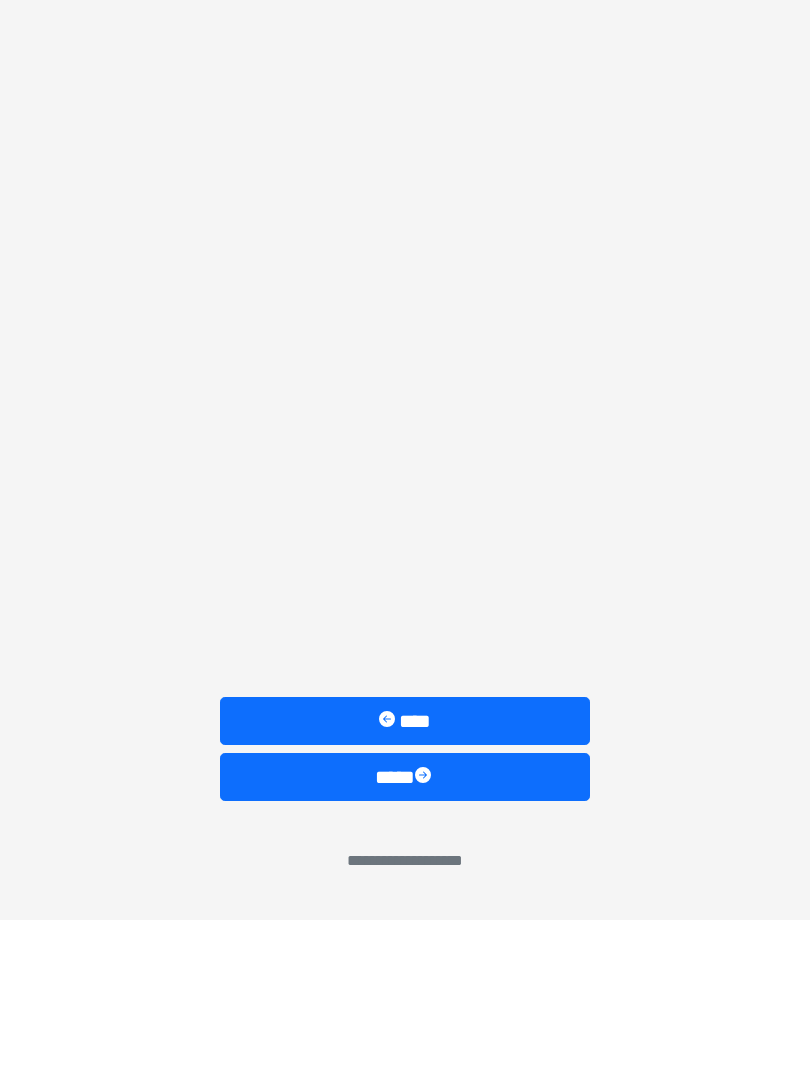 scroll, scrollTop: 0, scrollLeft: 0, axis: both 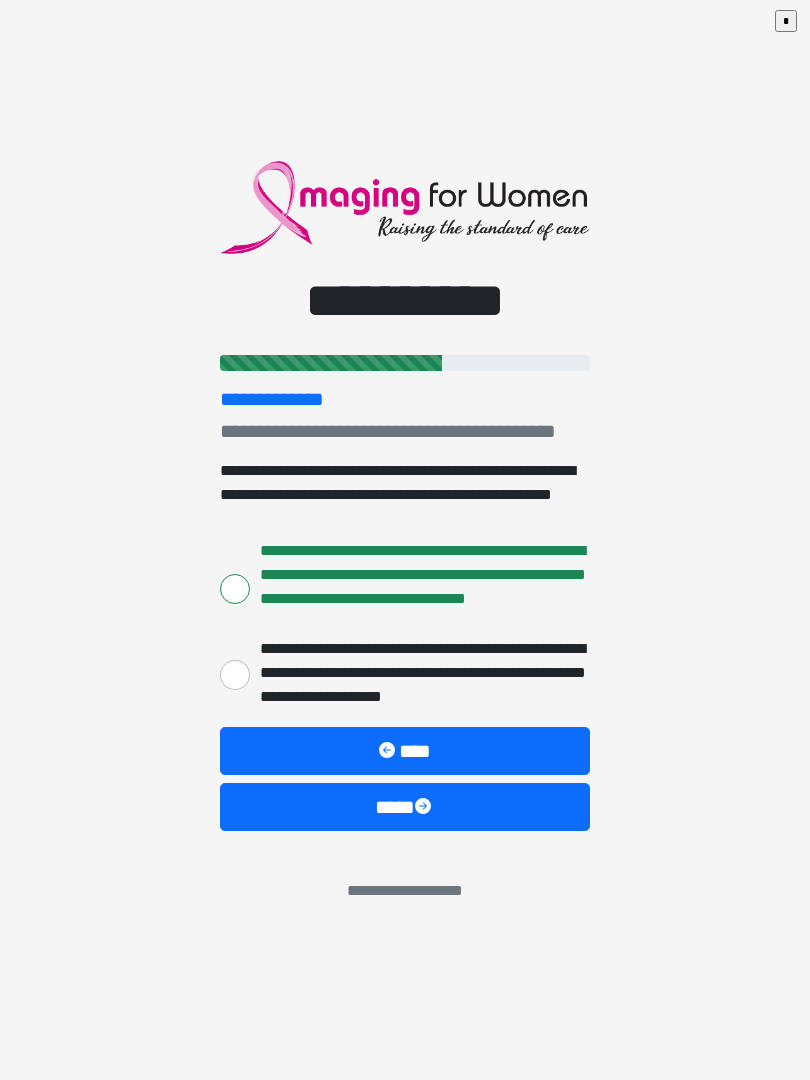 click on "****" at bounding box center (405, 807) 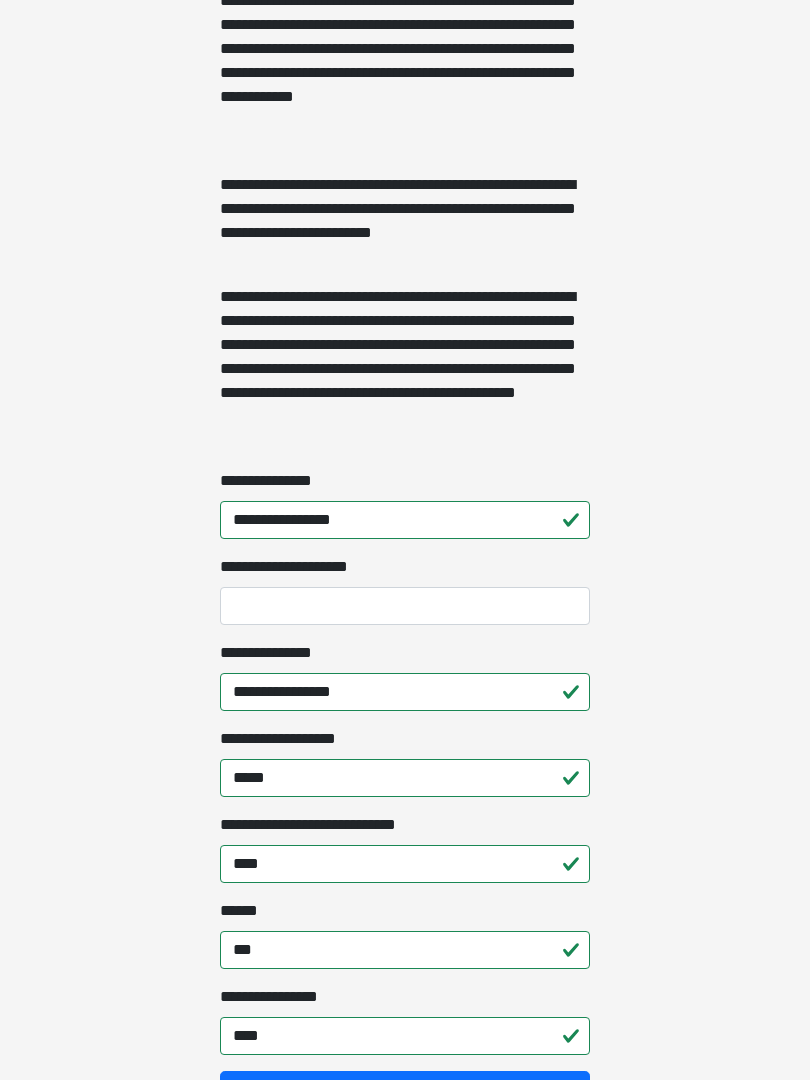 scroll, scrollTop: 1467, scrollLeft: 0, axis: vertical 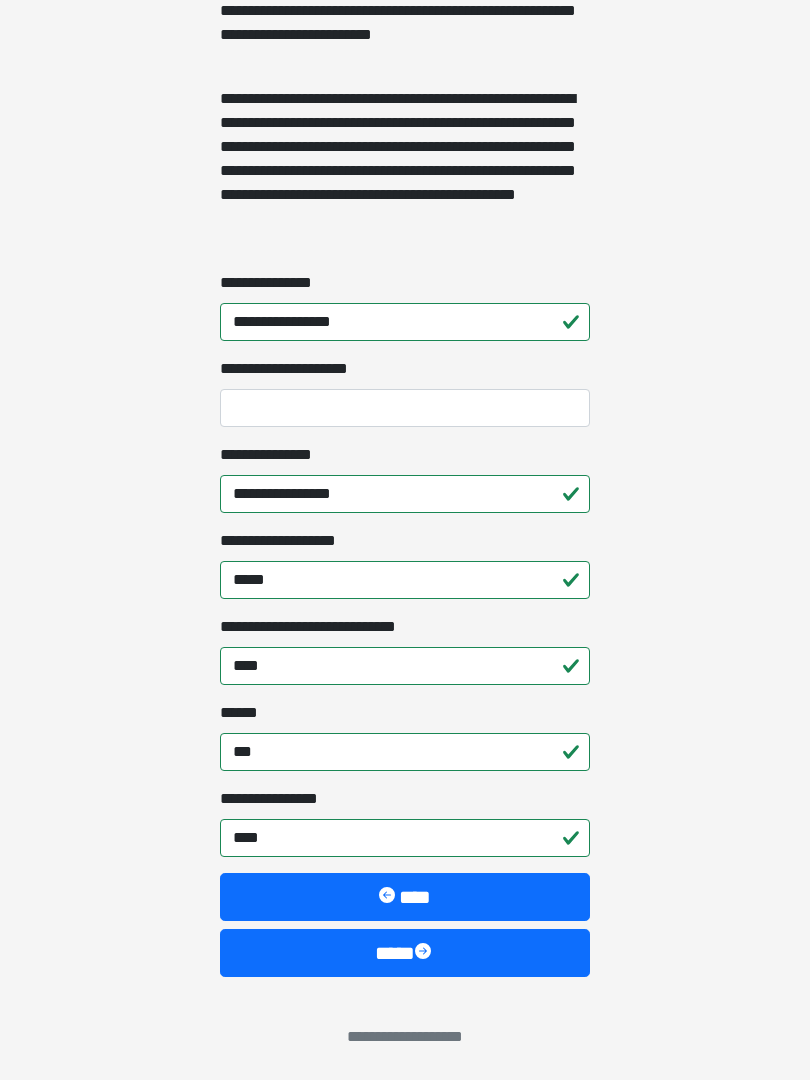 click on "****" at bounding box center [405, 953] 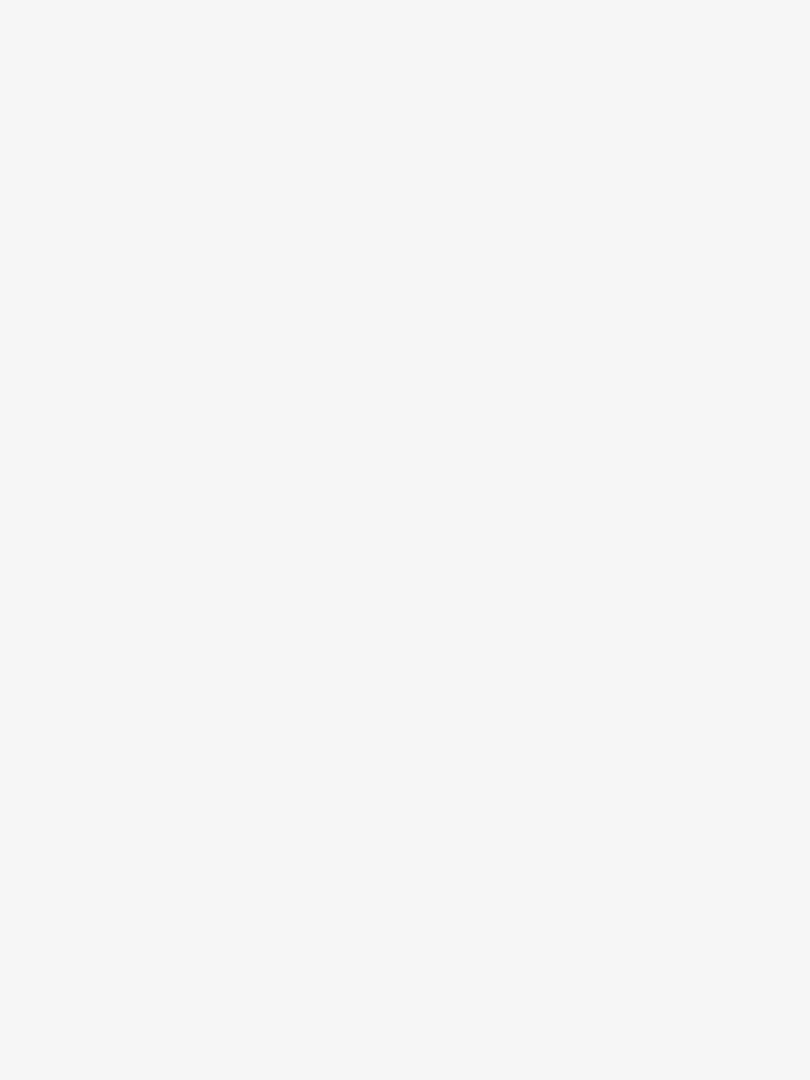 scroll, scrollTop: 0, scrollLeft: 0, axis: both 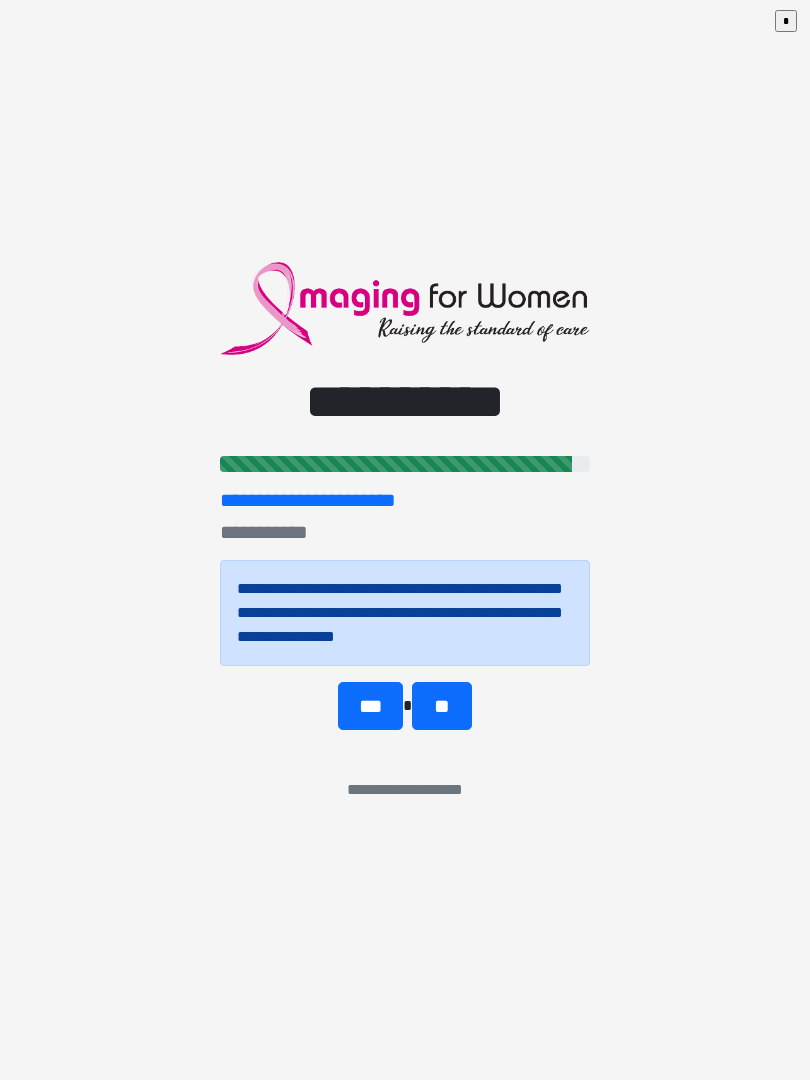 click on "**" at bounding box center (441, 706) 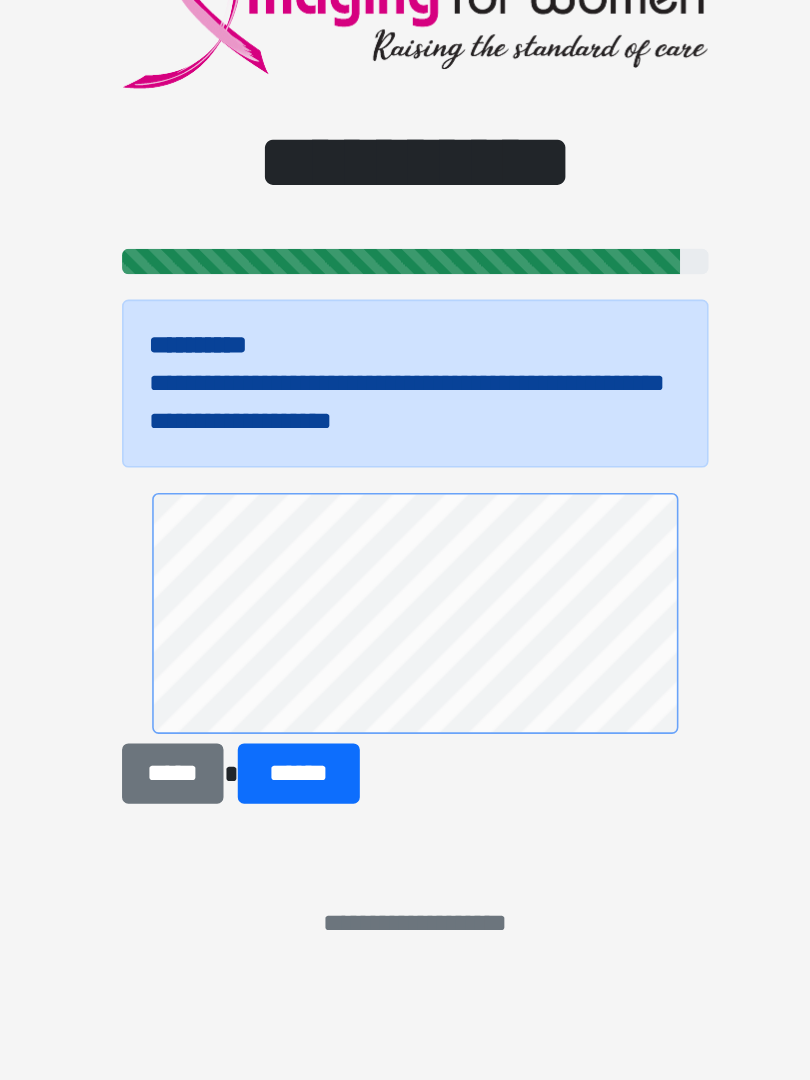 click on "******" at bounding box center (331, 741) 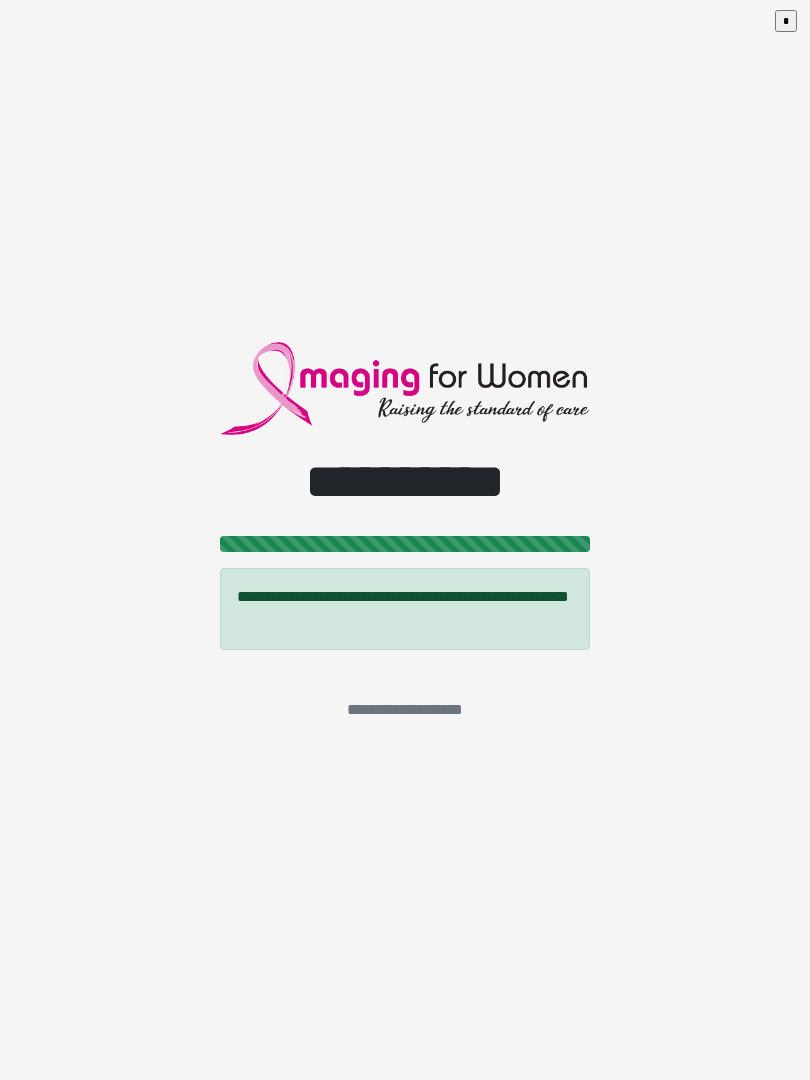 click on "*" at bounding box center (786, 21) 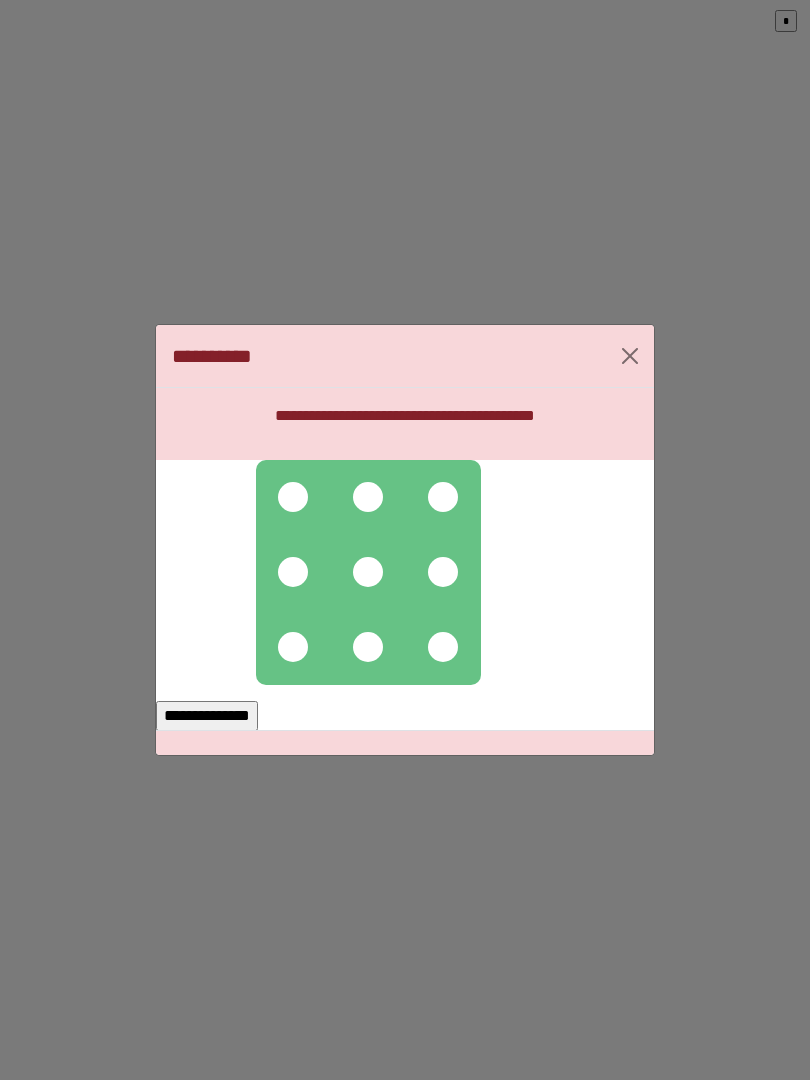 click at bounding box center [293, 497] 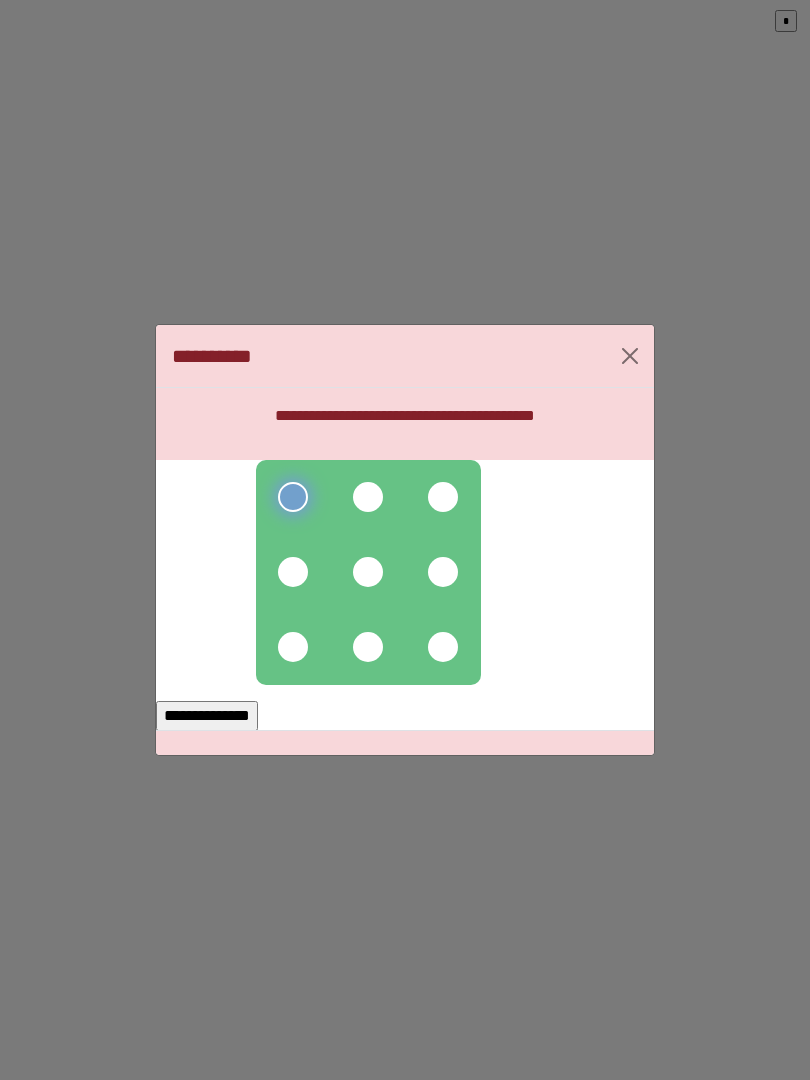 click at bounding box center [368, 497] 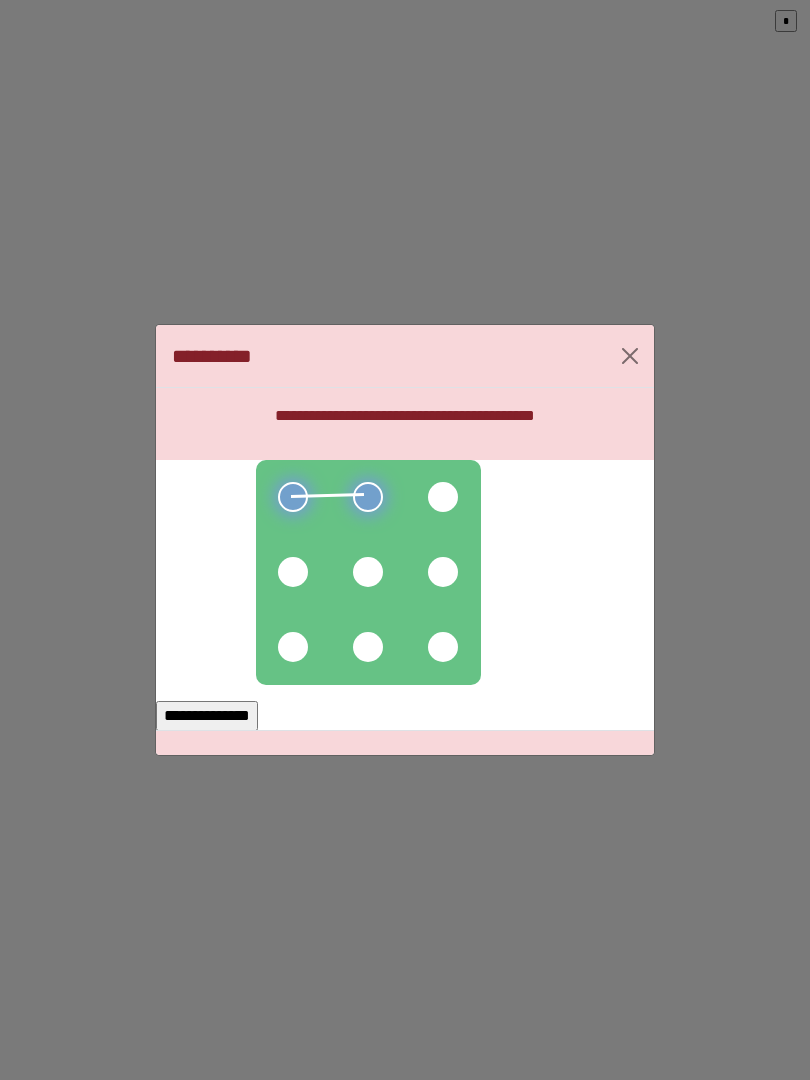 click at bounding box center [443, 497] 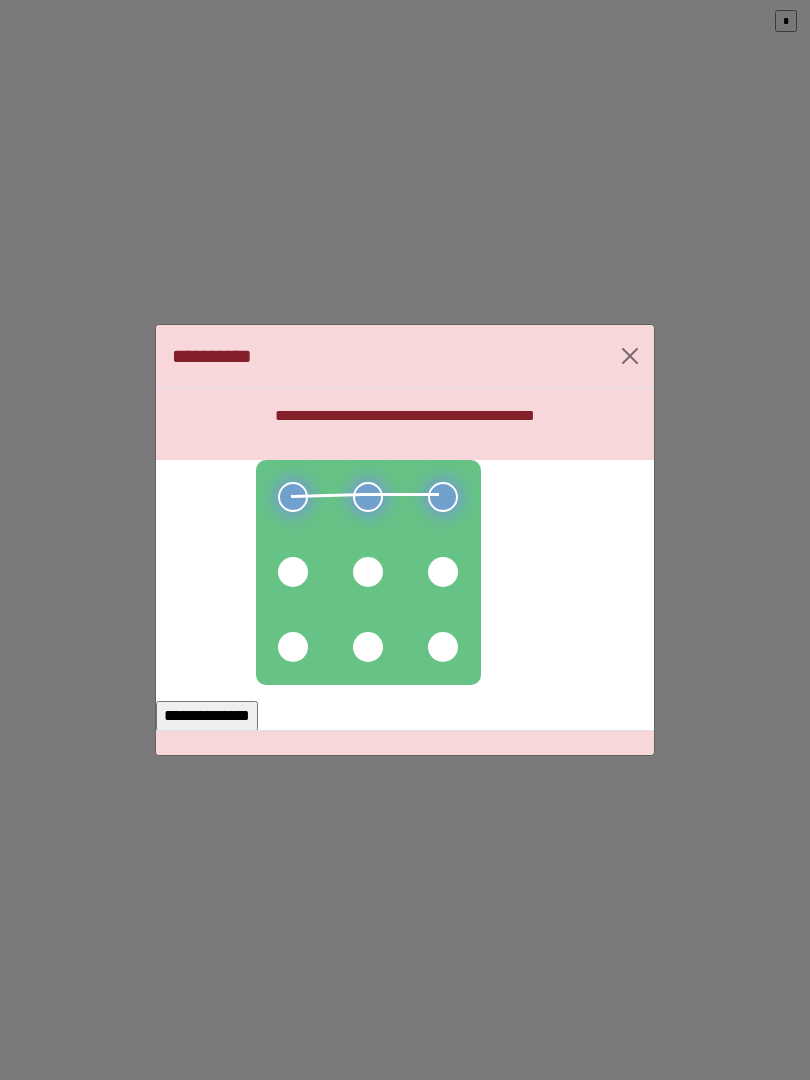 click at bounding box center [443, 572] 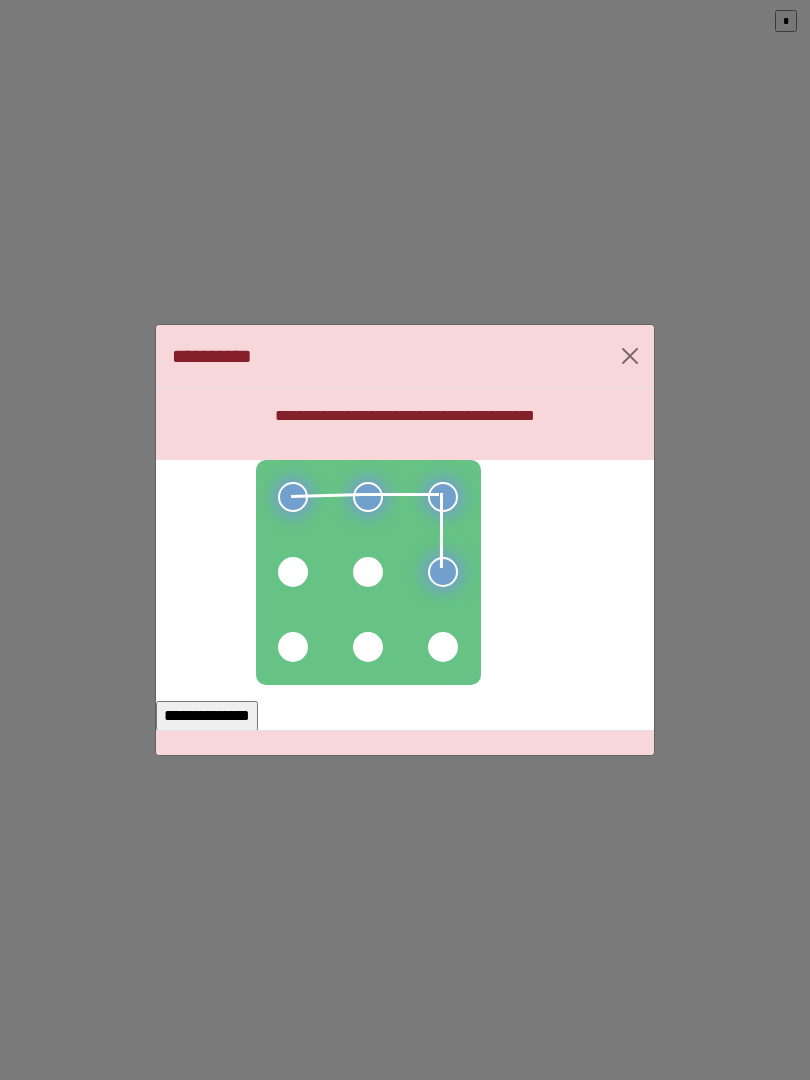 click at bounding box center (368, 572) 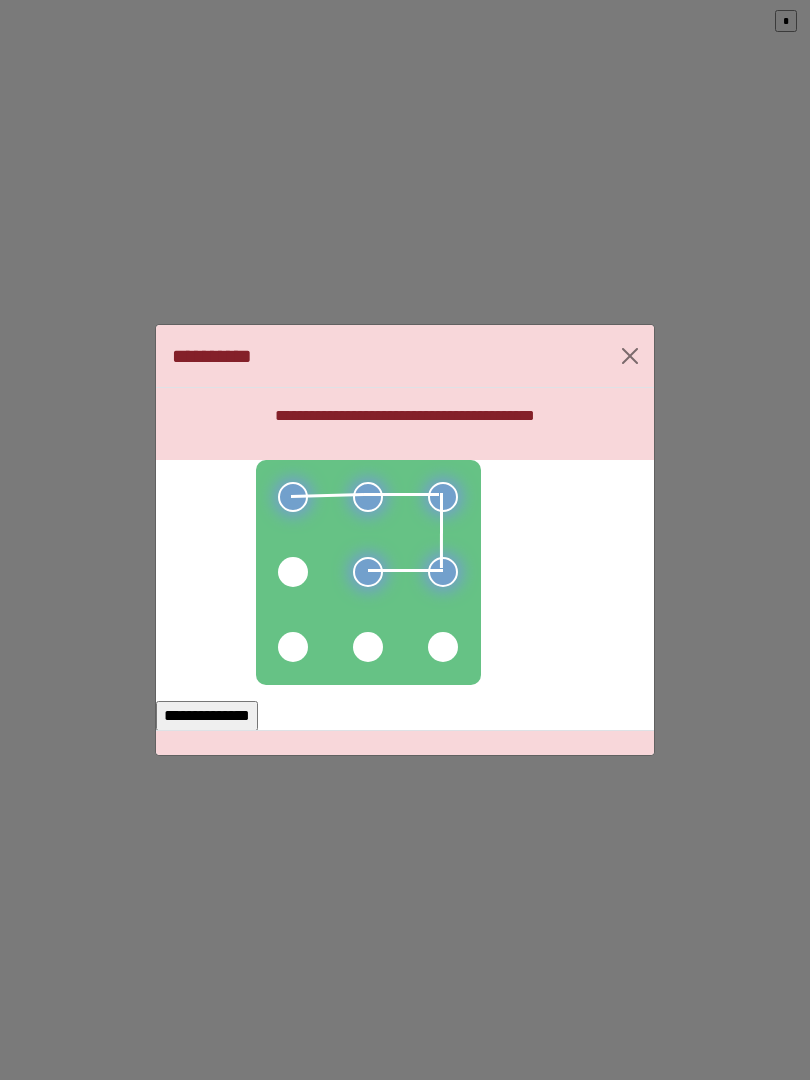 click at bounding box center [368, 572] 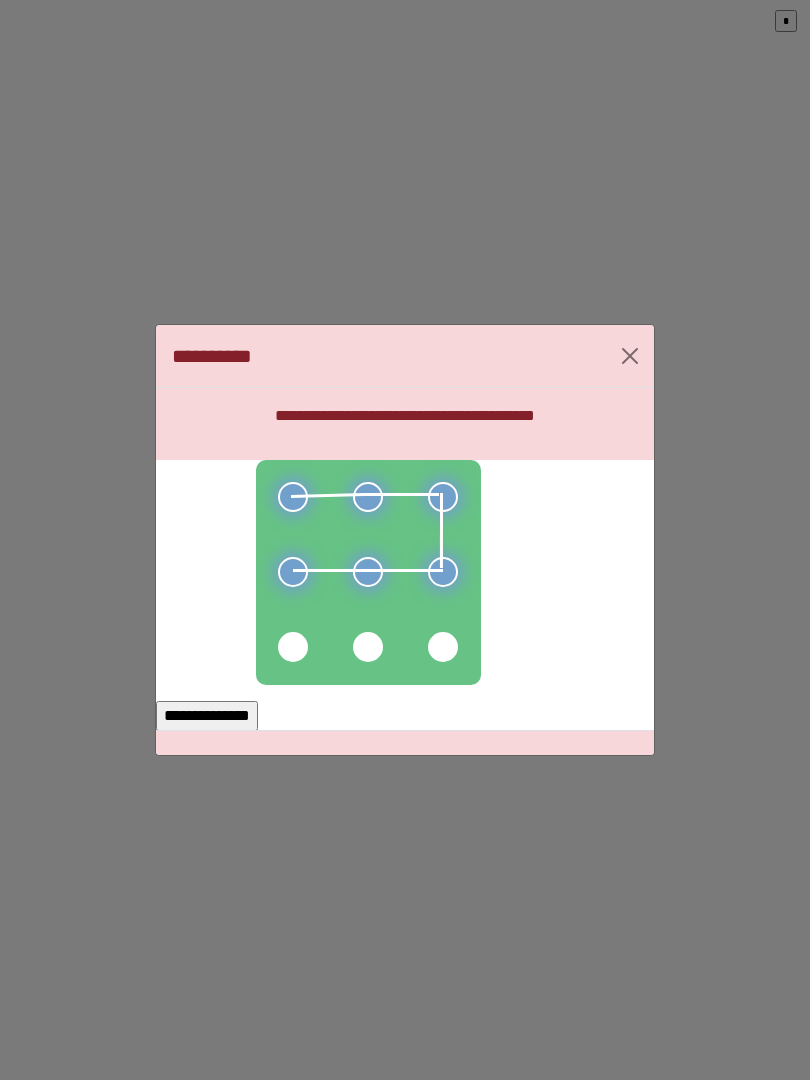 click on "**********" at bounding box center [207, 716] 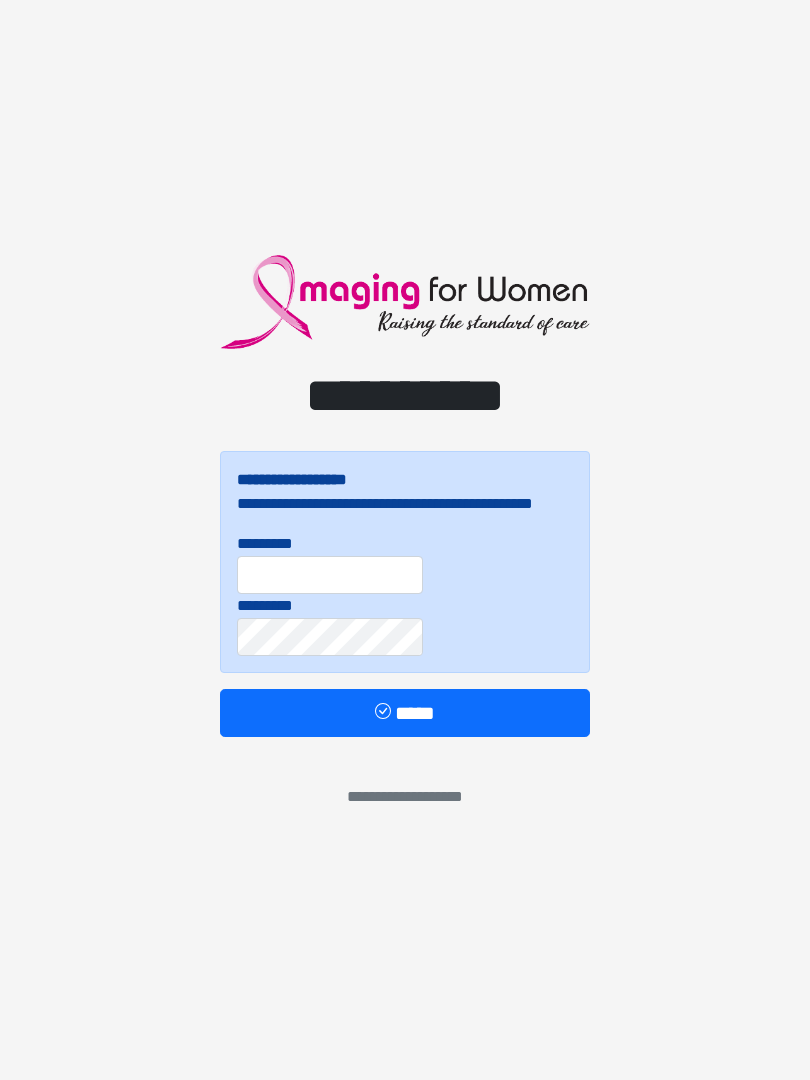 scroll, scrollTop: 0, scrollLeft: 0, axis: both 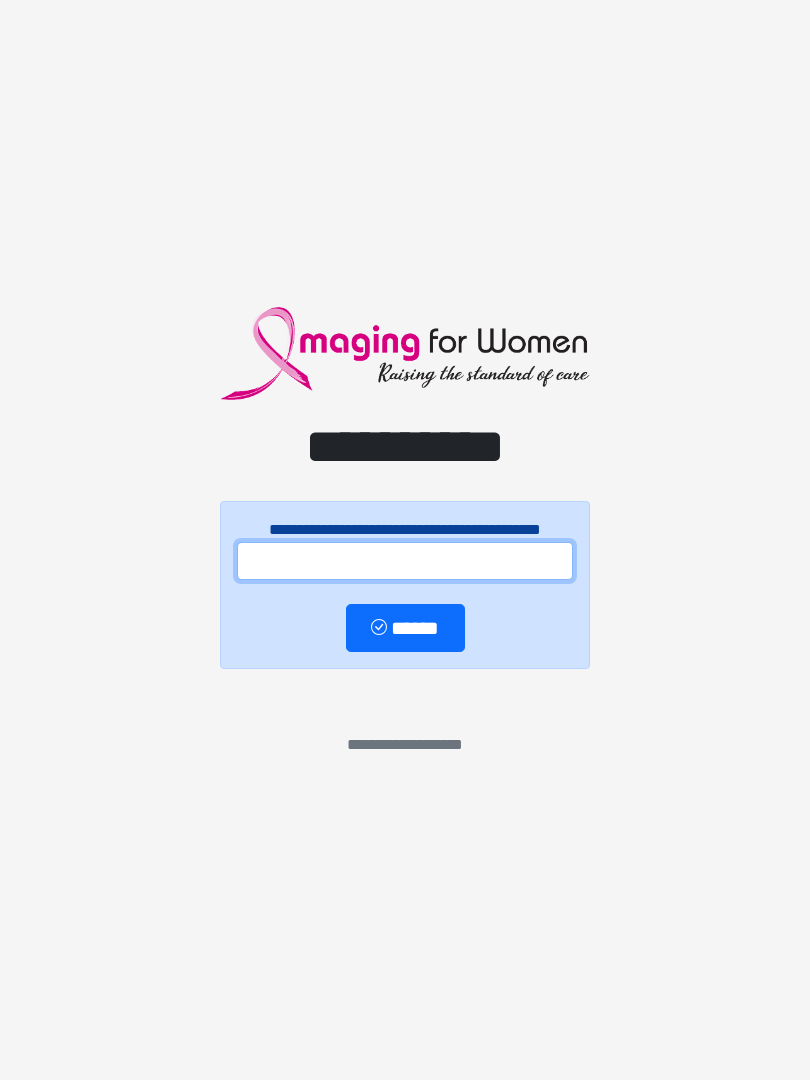 click at bounding box center [405, 561] 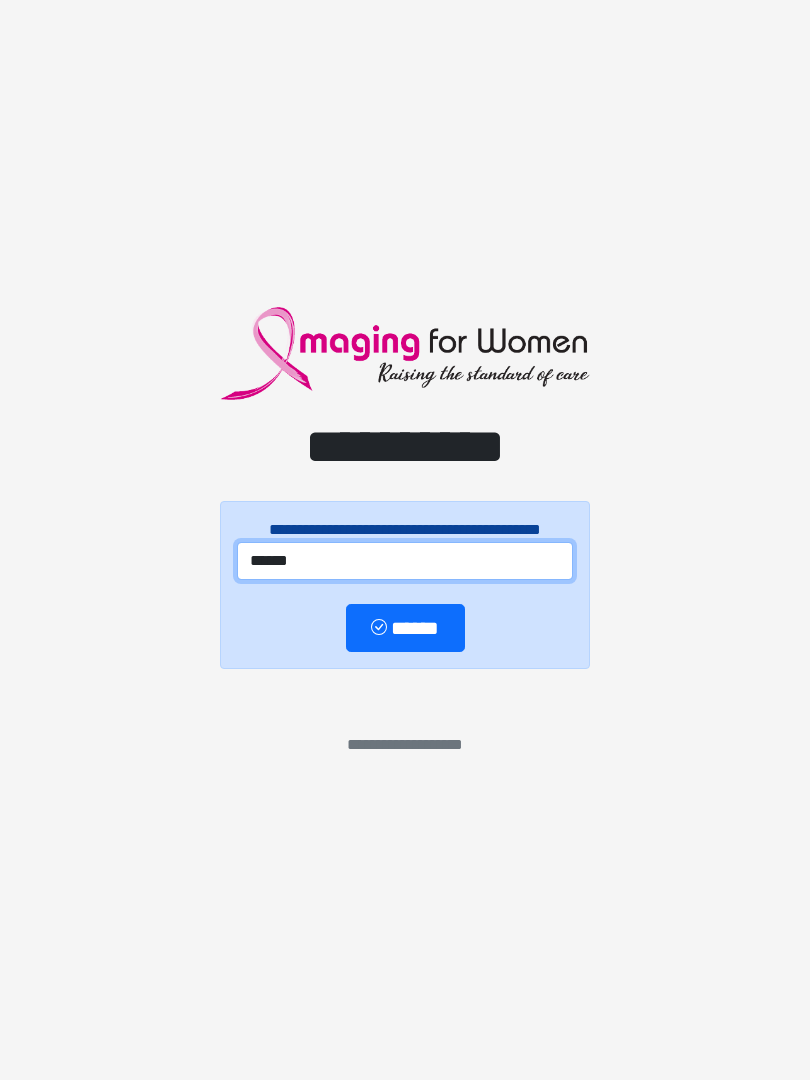 type on "******" 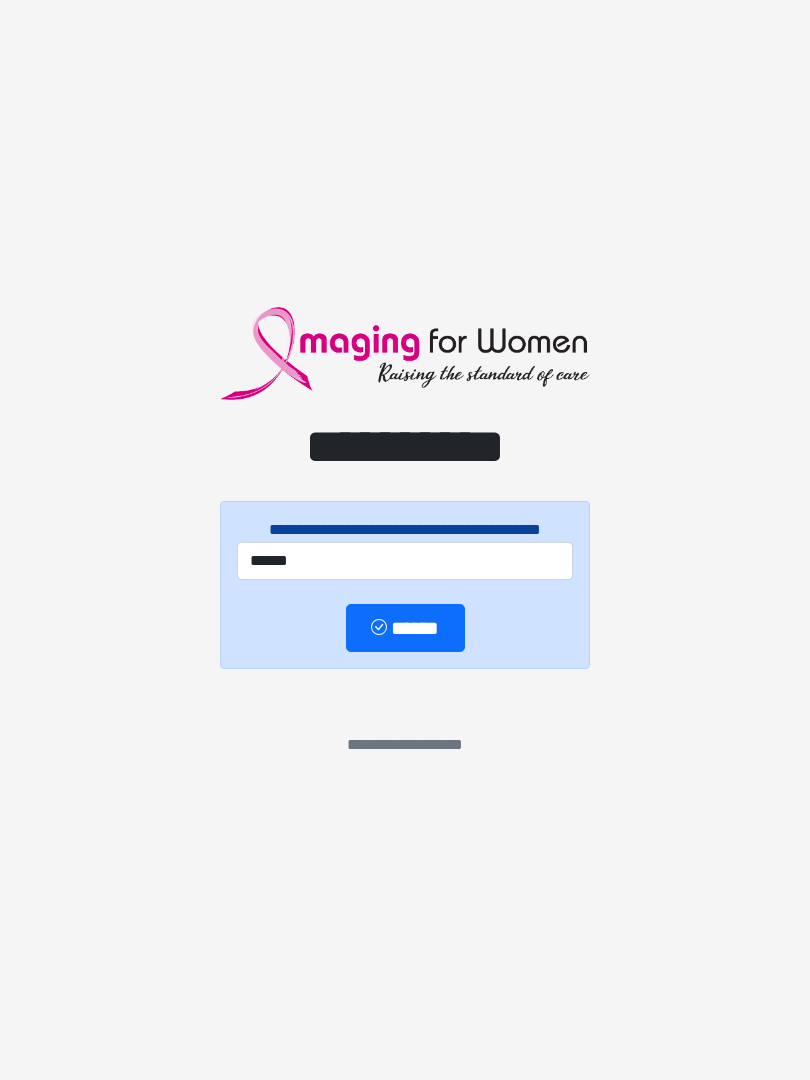 click on "******" at bounding box center (405, 628) 